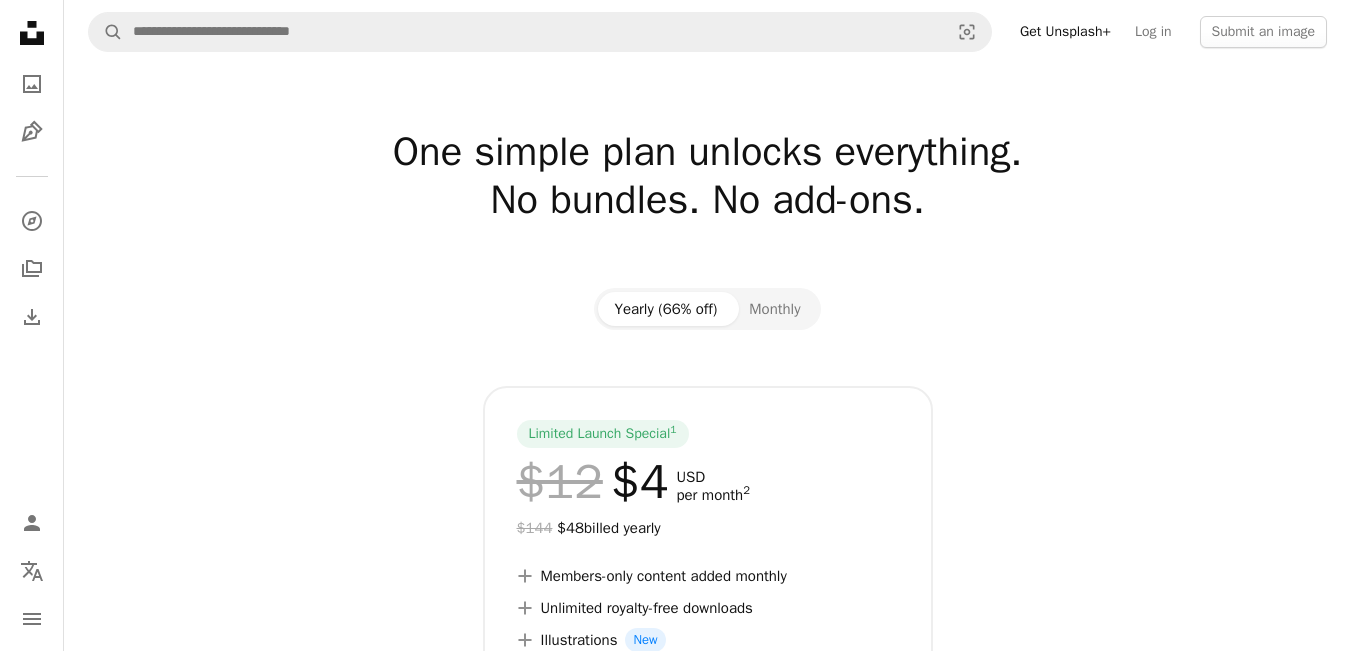 scroll, scrollTop: 0, scrollLeft: 0, axis: both 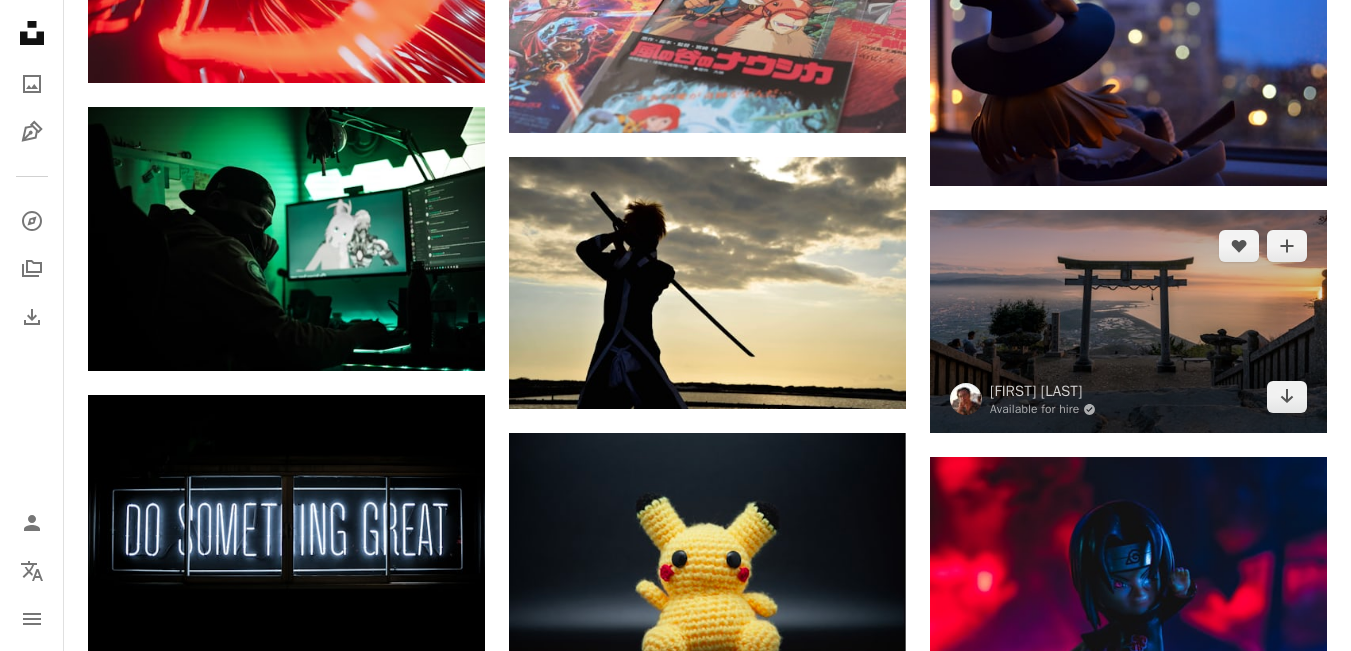click at bounding box center (1128, 321) 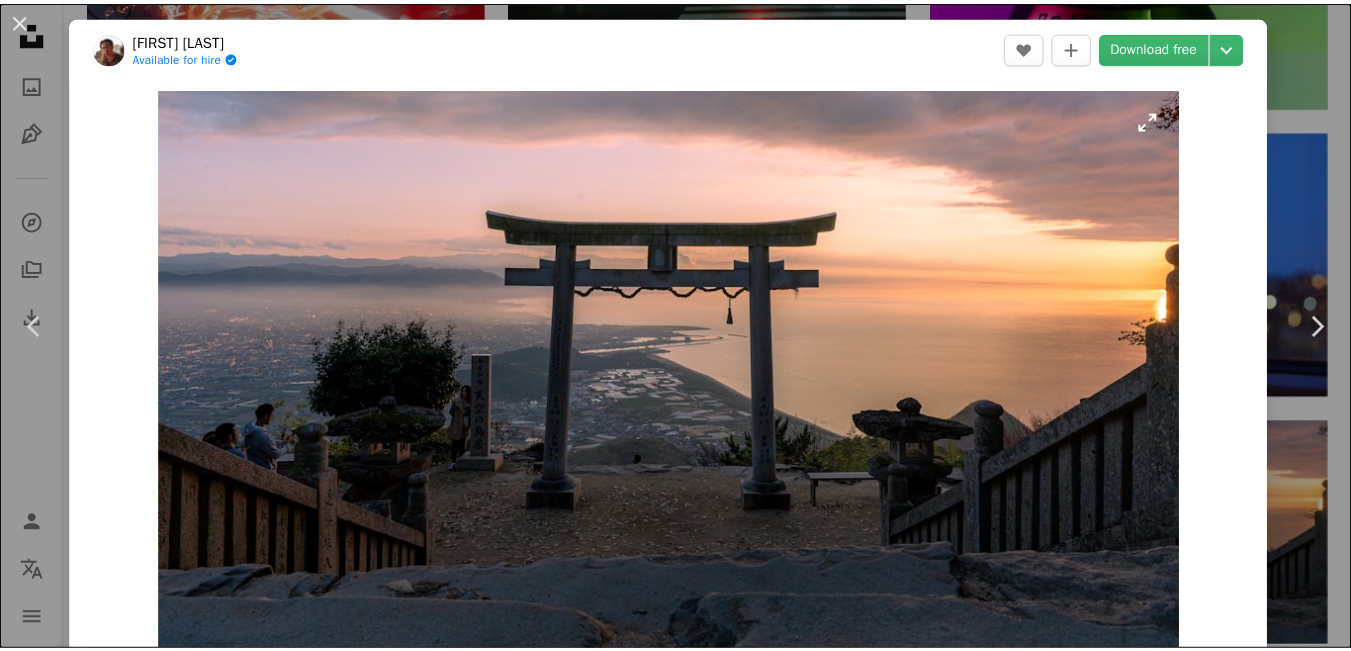 scroll, scrollTop: 200, scrollLeft: 0, axis: vertical 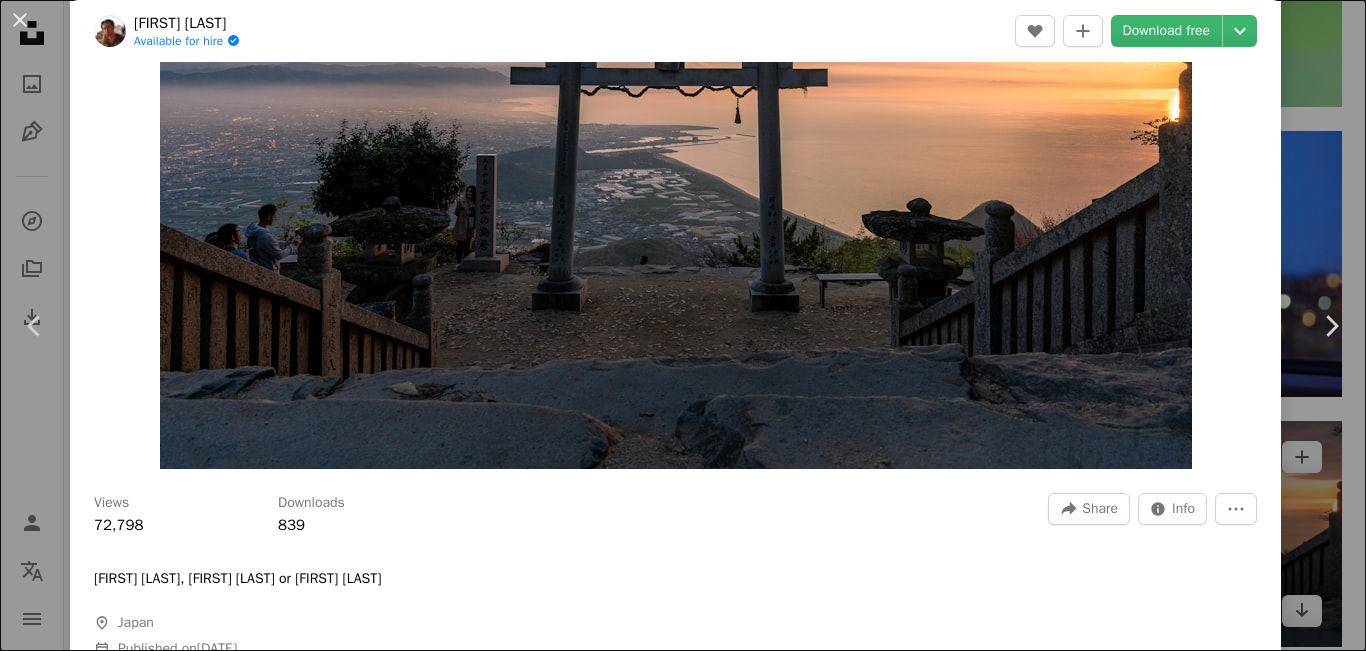 drag, startPoint x: 1271, startPoint y: 294, endPoint x: 1261, endPoint y: 298, distance: 10.770329 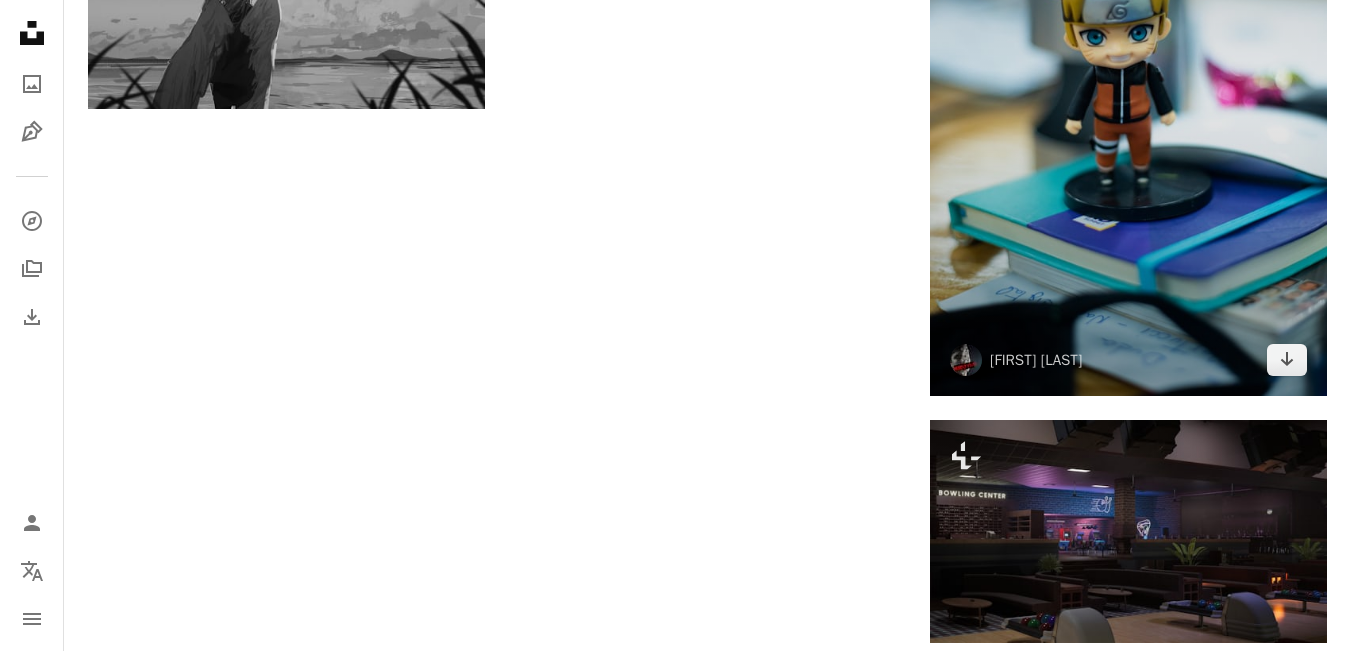 scroll, scrollTop: 20500, scrollLeft: 0, axis: vertical 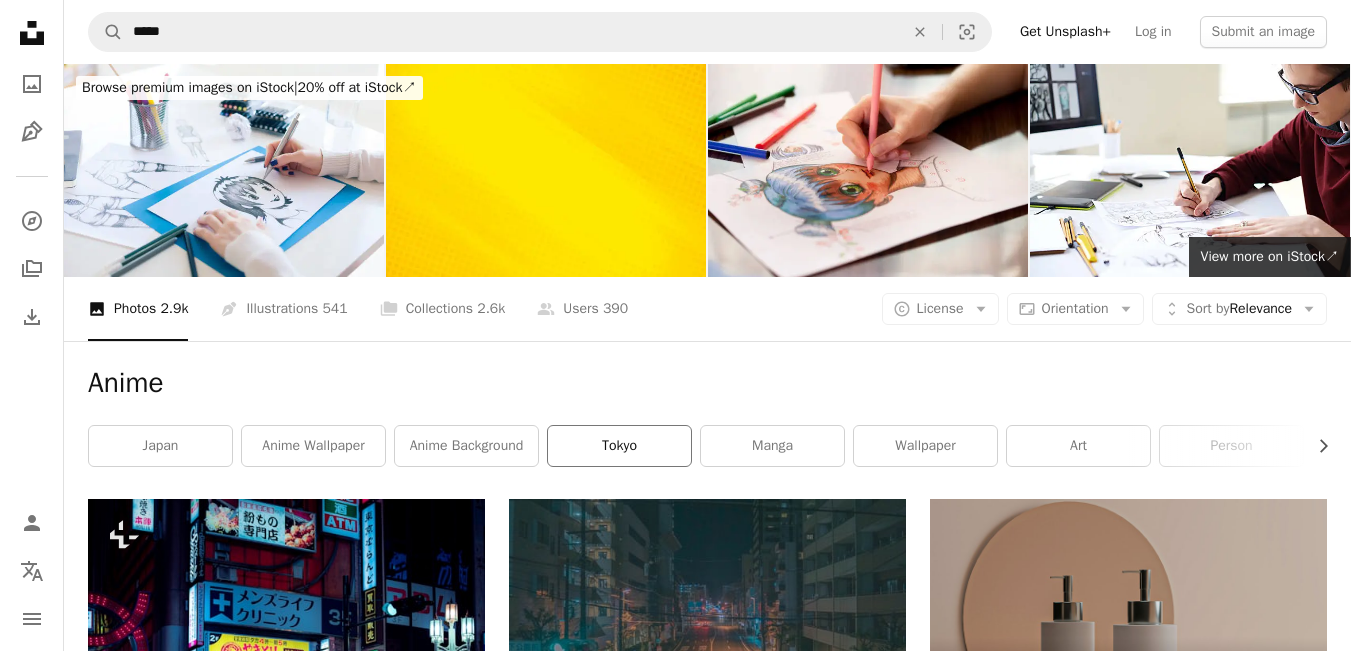click on "tokyo" at bounding box center [619, 446] 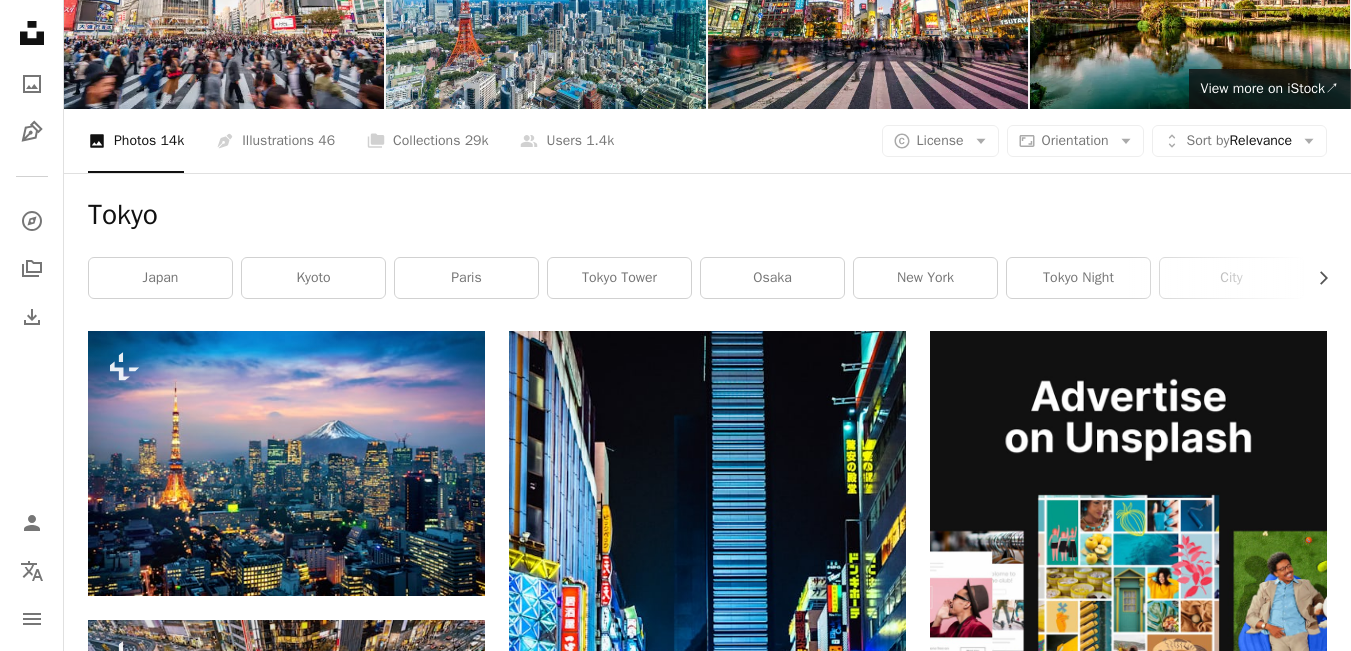 scroll, scrollTop: 0, scrollLeft: 0, axis: both 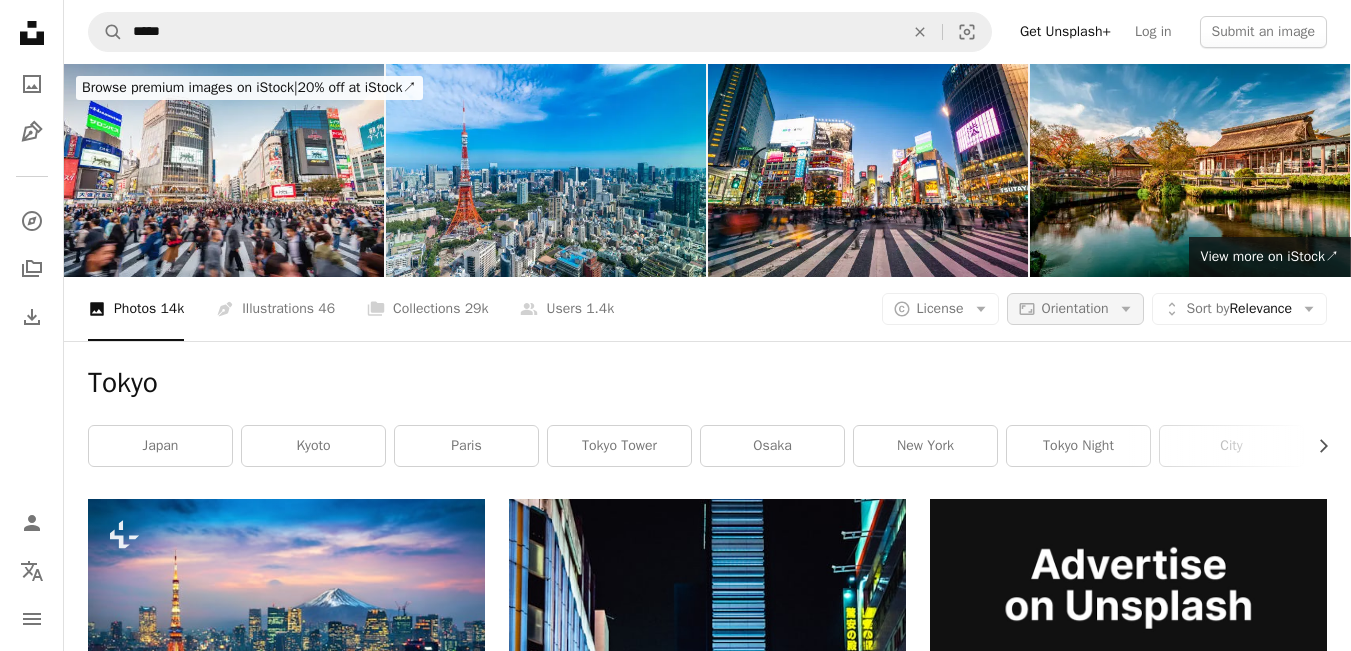 click on "Aspect ratio Orientation Arrow down" at bounding box center (1075, 309) 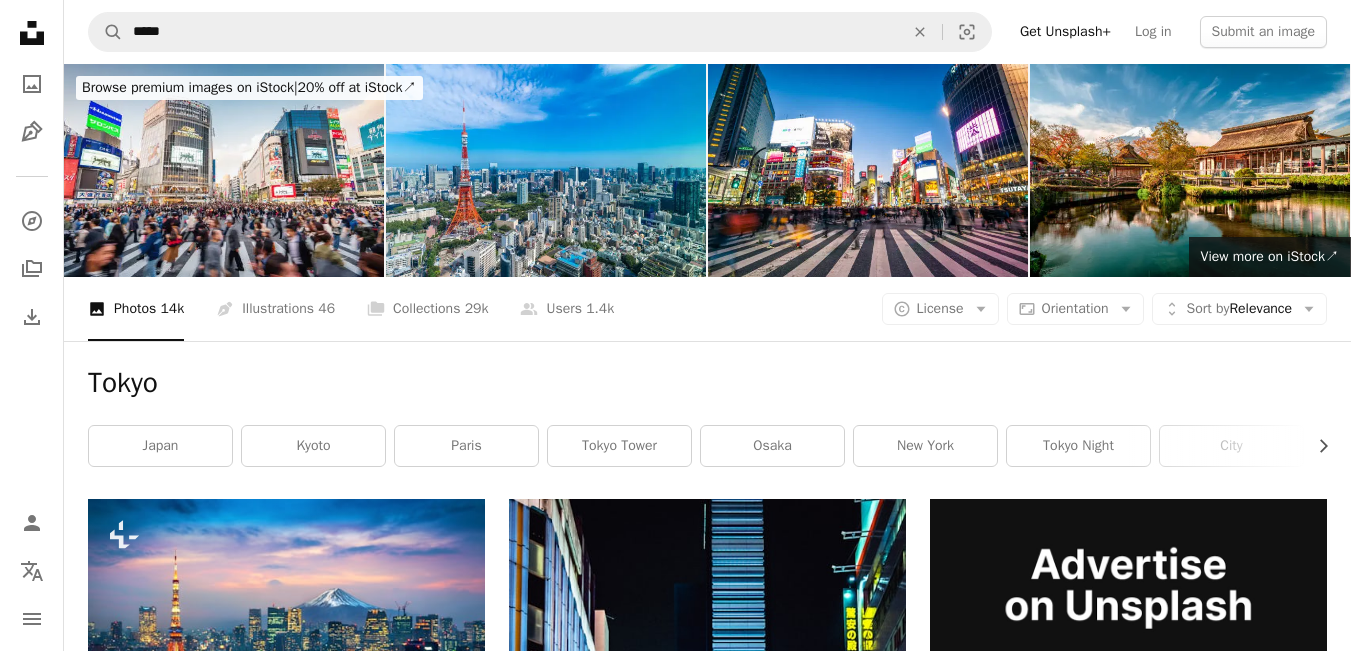 drag, startPoint x: 1107, startPoint y: 313, endPoint x: 1066, endPoint y: 332, distance: 45.188496 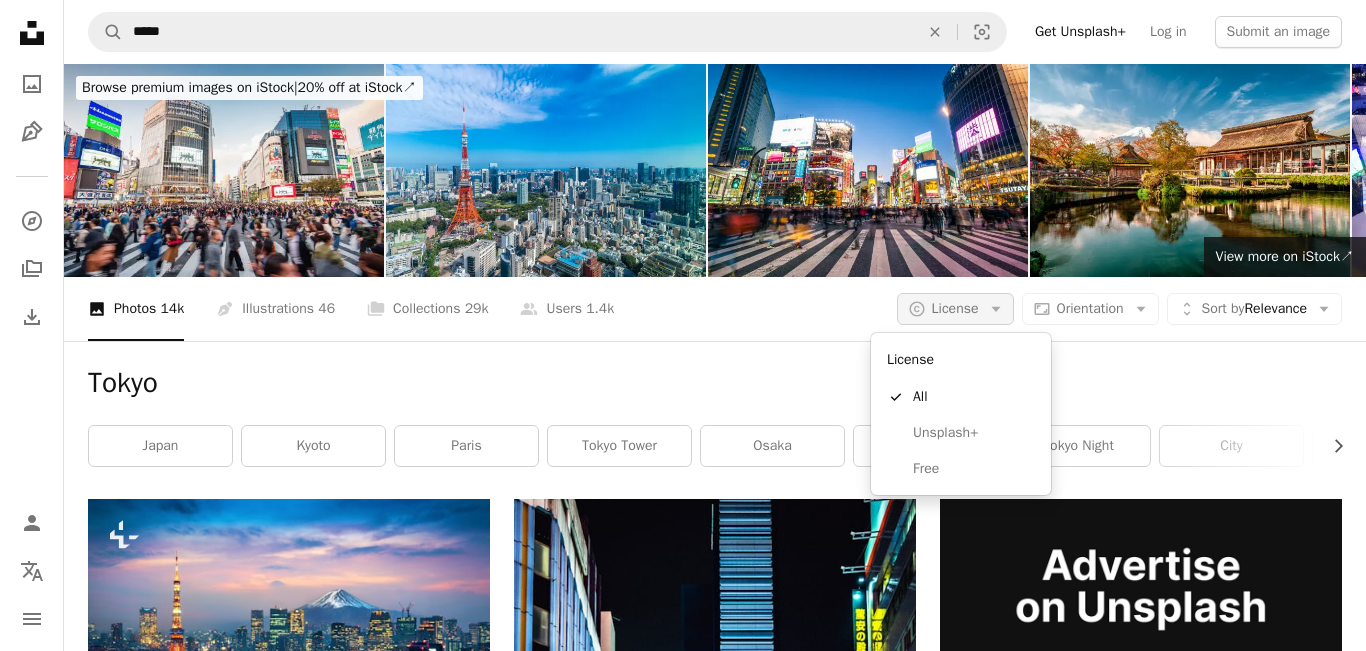 click on "License" at bounding box center (955, 308) 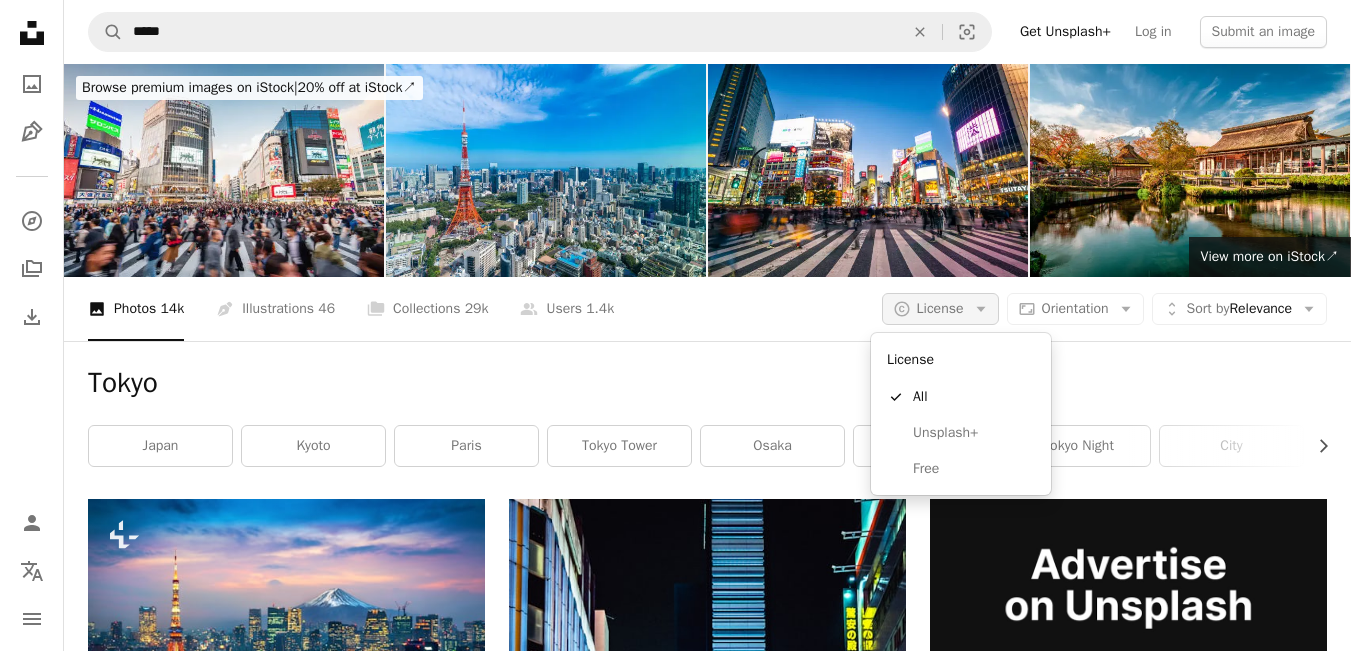 click on "License" at bounding box center [940, 308] 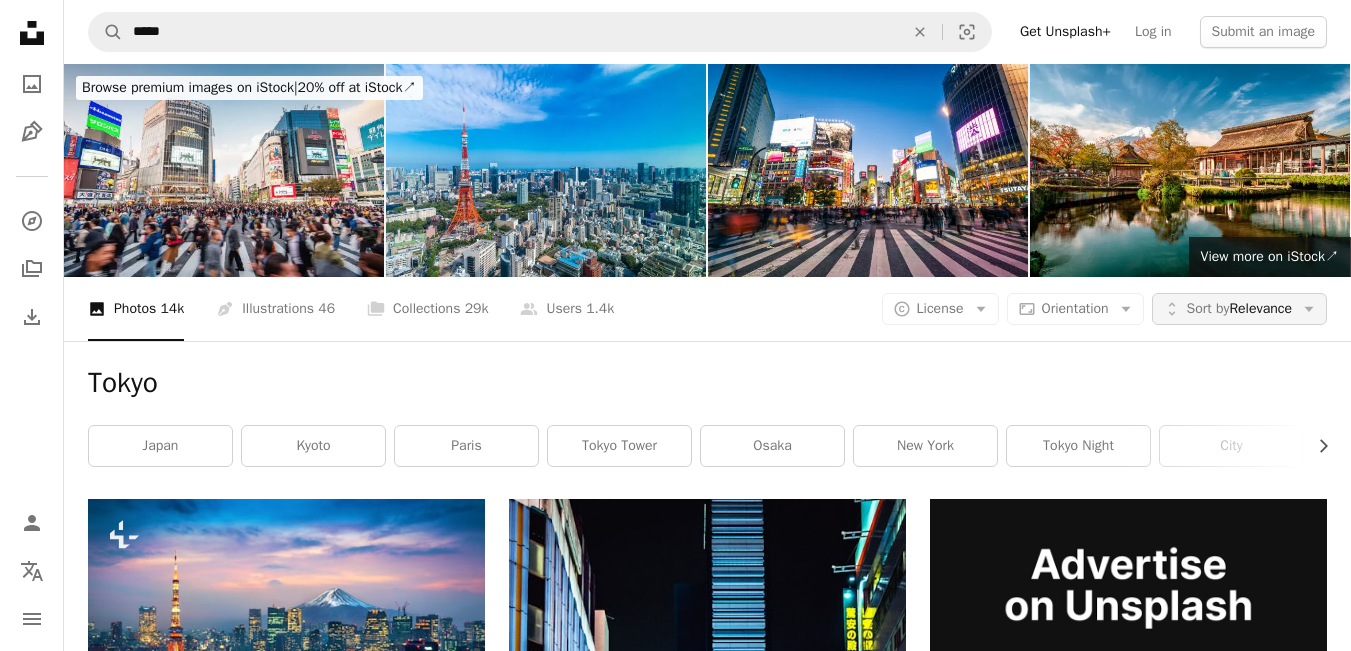 click on "Sort by  Relevance" at bounding box center [1239, 309] 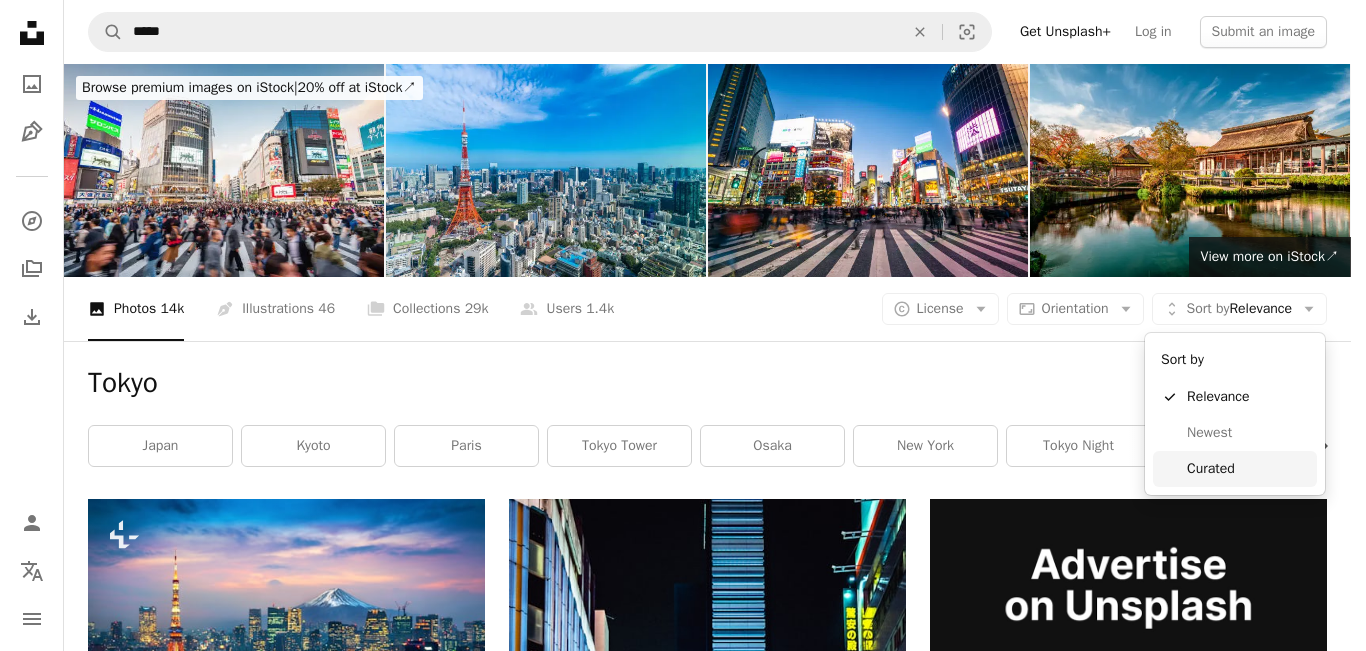 click on "Curated" at bounding box center (1248, 469) 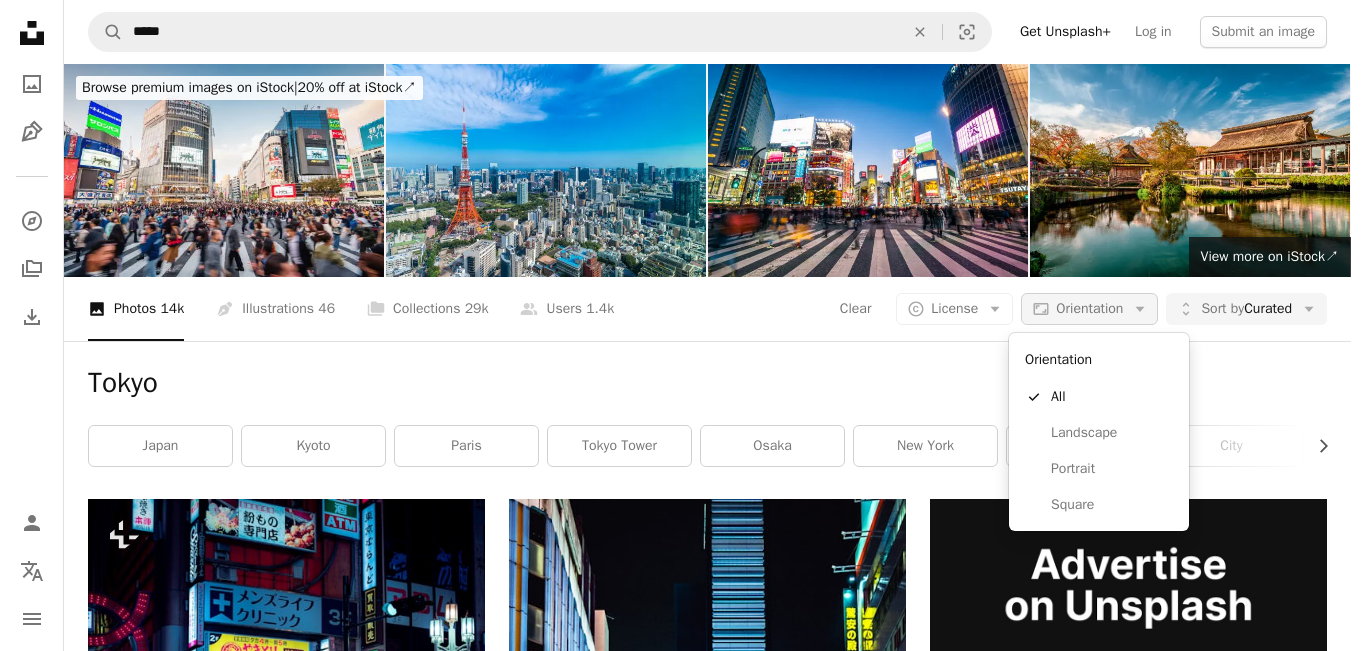 click on "Orientation" at bounding box center (1089, 308) 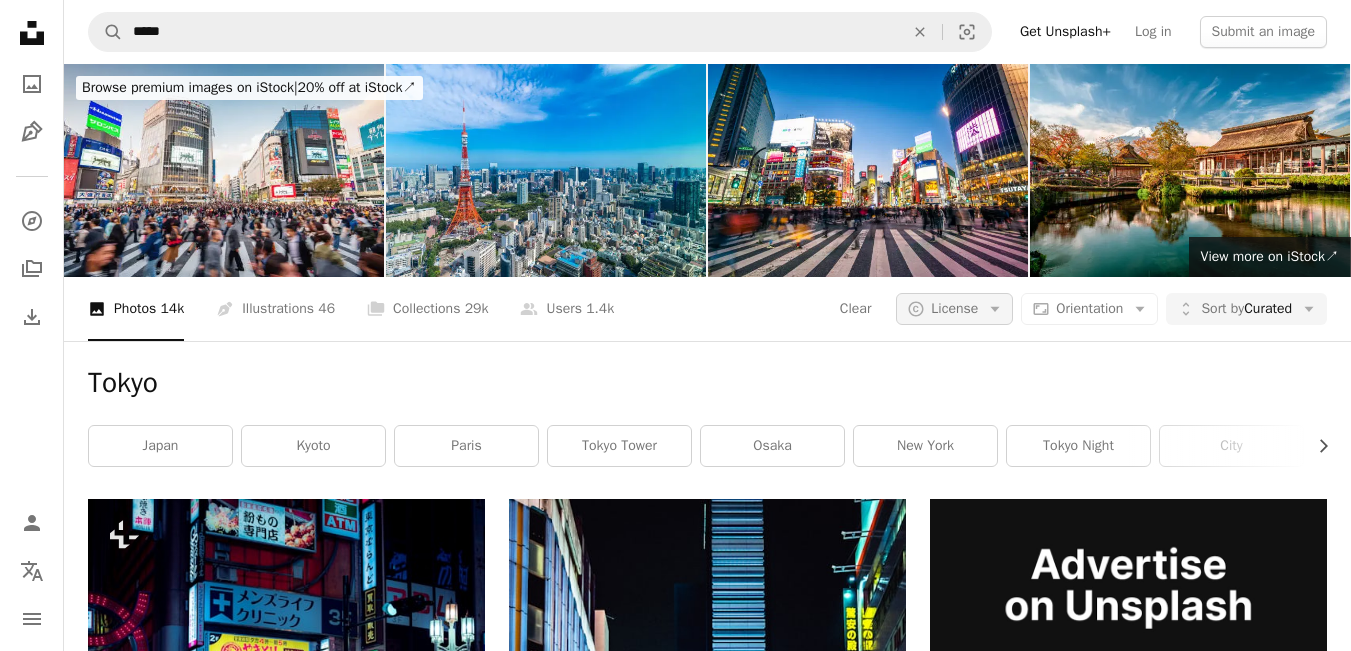 click on "A copyright icon © License Arrow down" at bounding box center [954, 309] 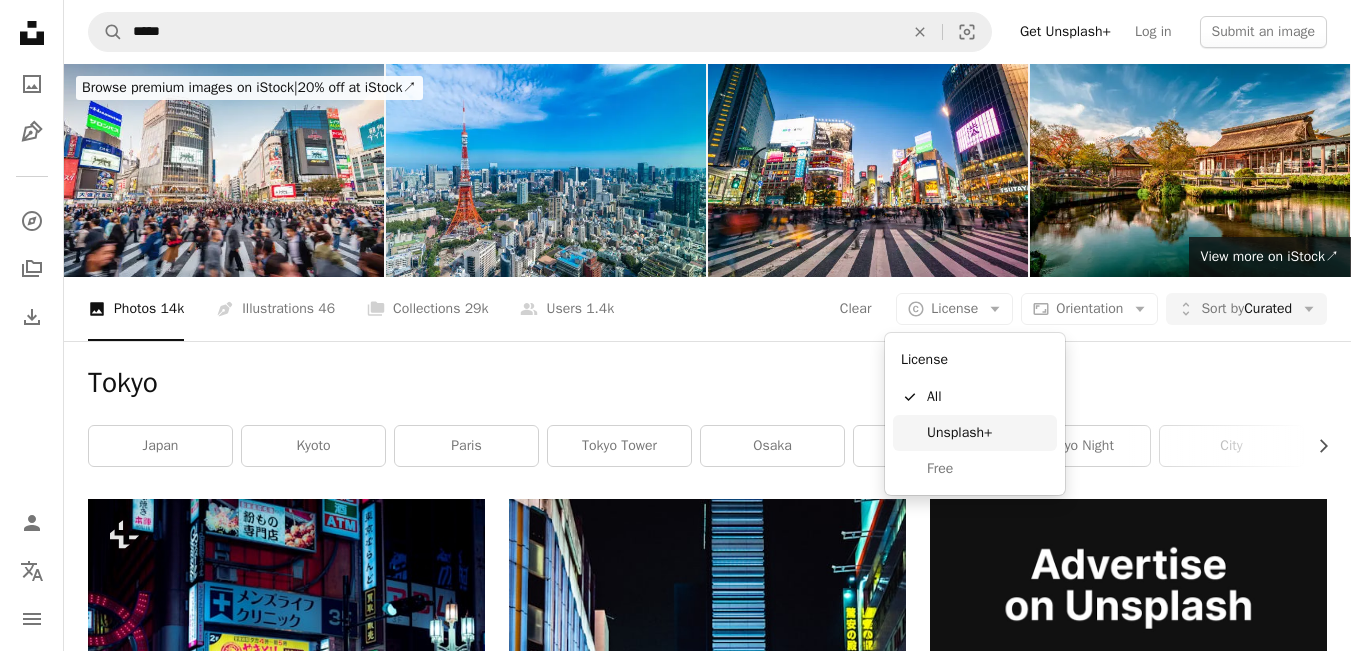 click on "Unsplash+" at bounding box center (988, 433) 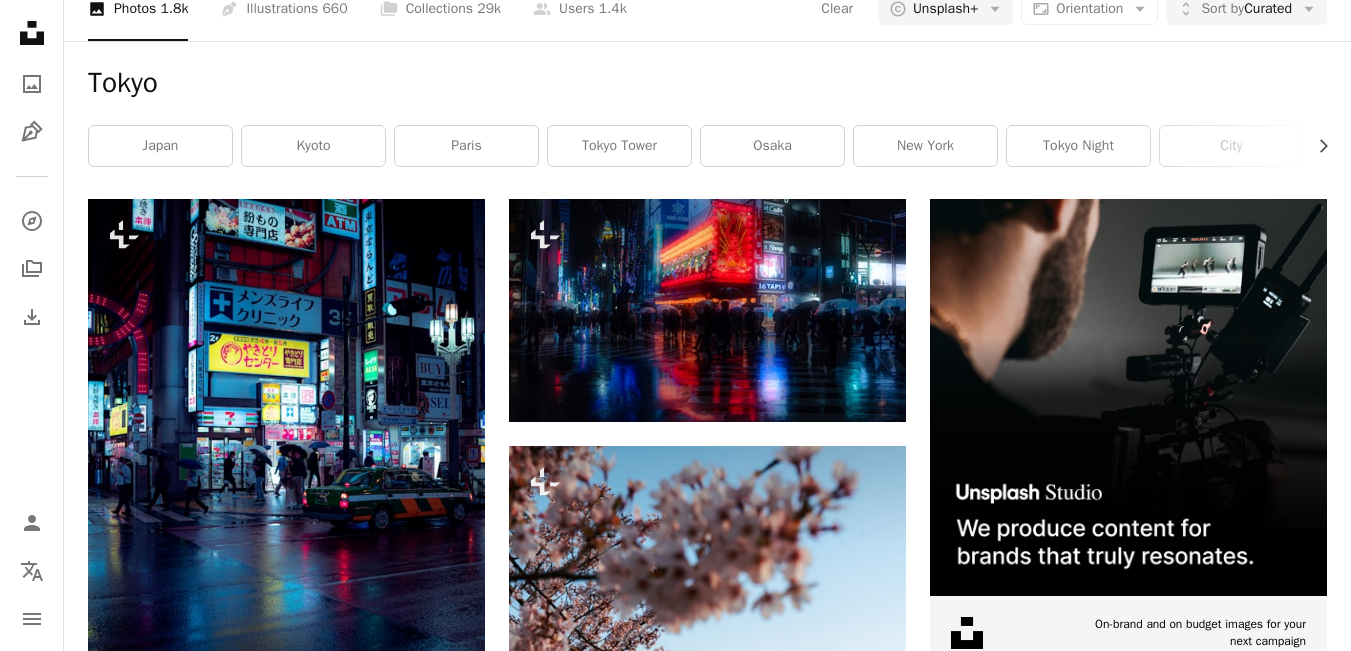 scroll, scrollTop: 0, scrollLeft: 0, axis: both 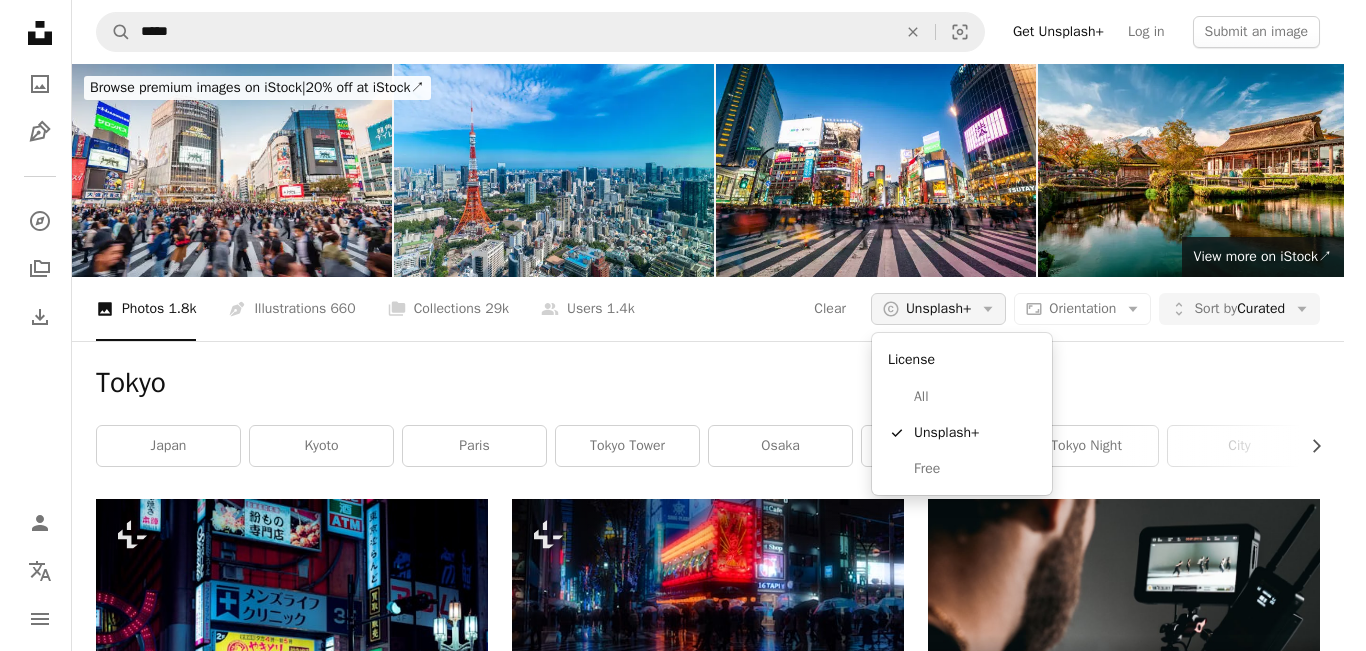 click on "Unsplash+" at bounding box center [930, 309] 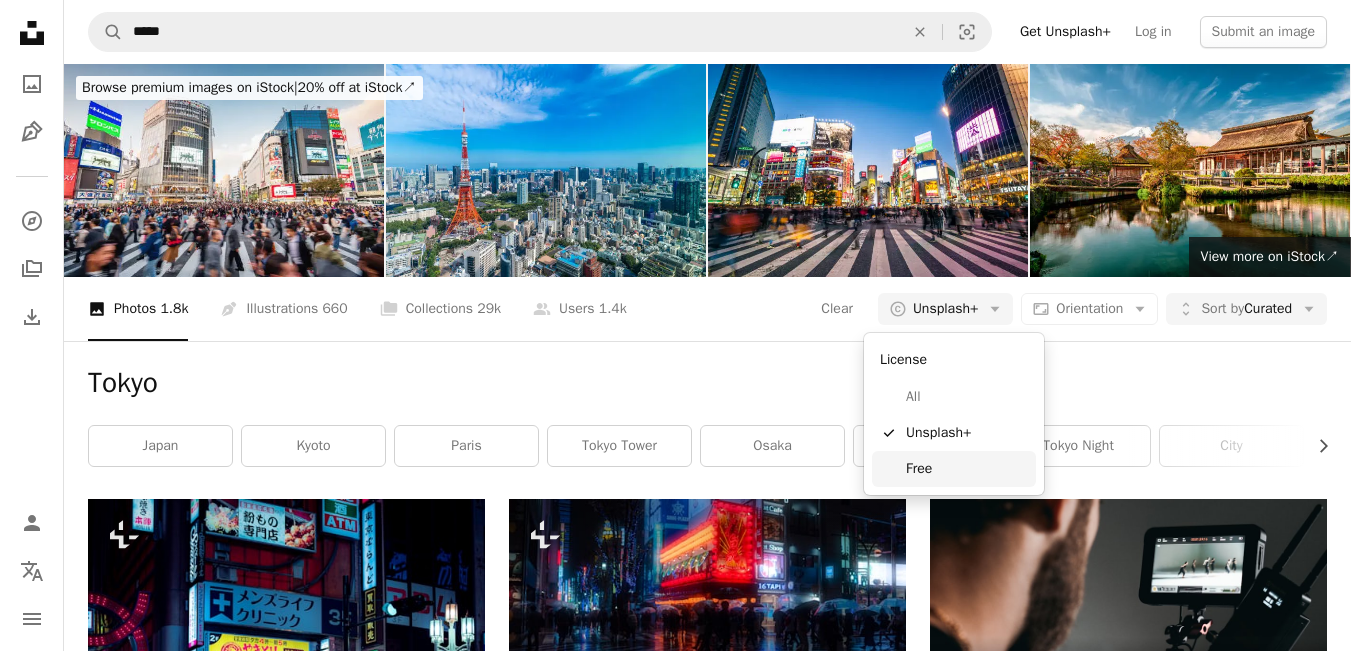 click on "Free" at bounding box center [967, 469] 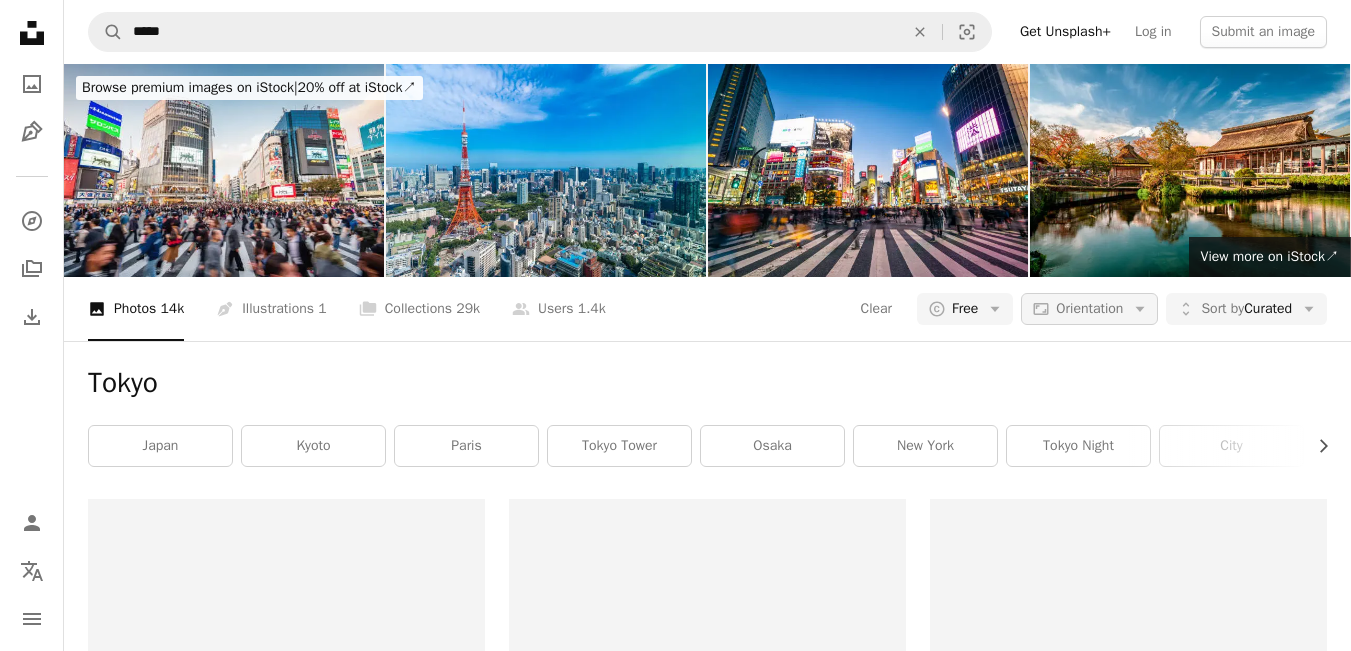 click on "Orientation" at bounding box center [1089, 308] 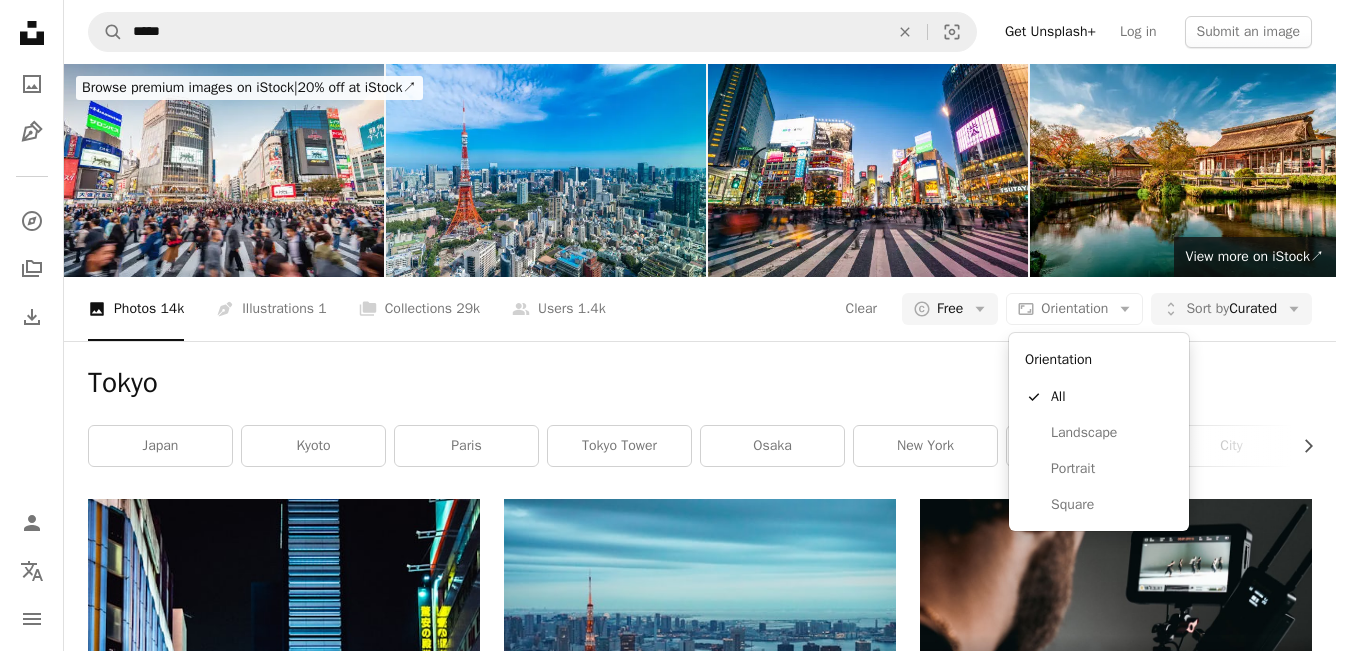 click on "Unsplash logo Unsplash Home A photo Pen Tool A compass A stack of folders Download Person Localization icon navigation menu A magnifying glass ***** An X shape Visual search Get Unsplash+ Log in Submit an image Browse premium images on iStock  |  20% off at iStock  ↗ Browse premium images on iStock 20% off at iStock  ↗ View more  ↗ View more on iStock  ↗ A photo Photos   14k Pen Tool Illustrations   1 A stack of folders Collections   29k A group of people Users   1.4k Clear A copyright icon © Free Arrow down Aspect ratio Orientation Arrow down Unfold Sort by  Curated Arrow down Filters Filters (2) [CITY] Chevron right [CITY] [CITY] [CITY] [CITY] [CITY] [CITY] A heart A plus sign Erik Eastman Arrow pointing down A heart A plus sign Sérgio Rola Arrow pointing down A heart A plus sign Andre Benz Available for hire A checkmark inside of a circle Arrow pointing down A heart A plus sign Alex Knight Arrow pointing down A heart A plus sign Ryo Yoshitake A heart Yu Kato" at bounding box center (668, 325) 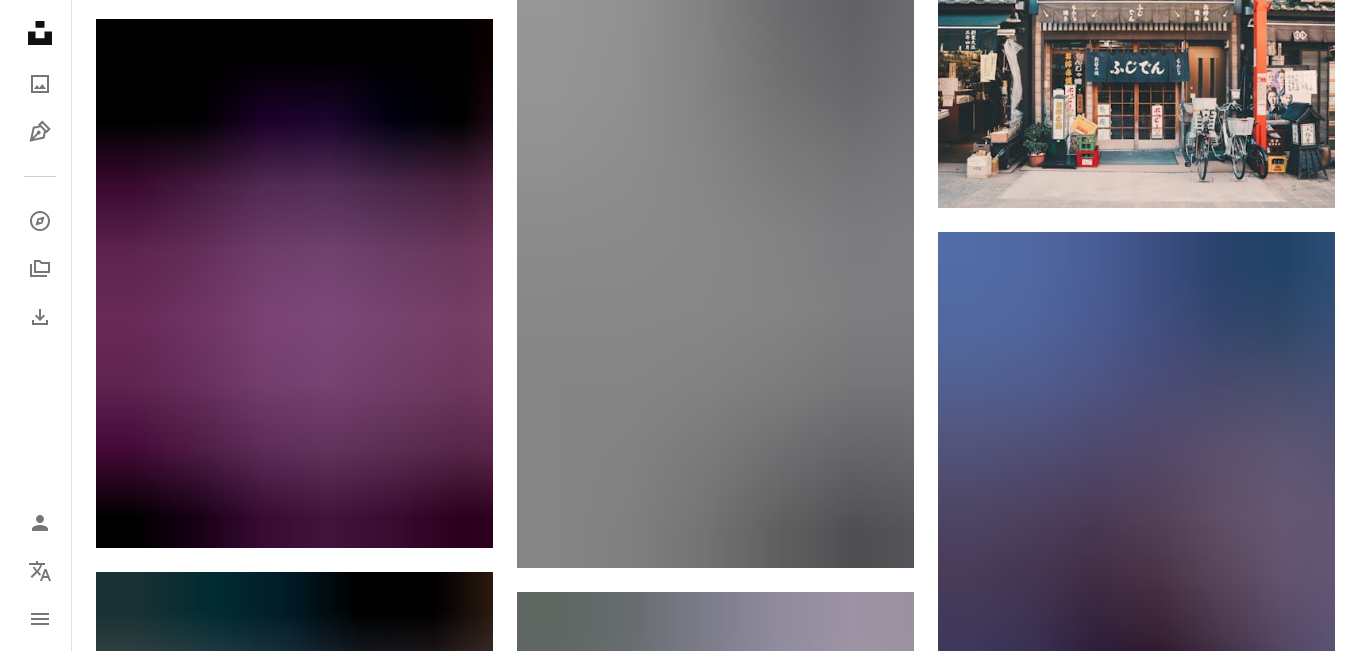 scroll, scrollTop: 1000, scrollLeft: 0, axis: vertical 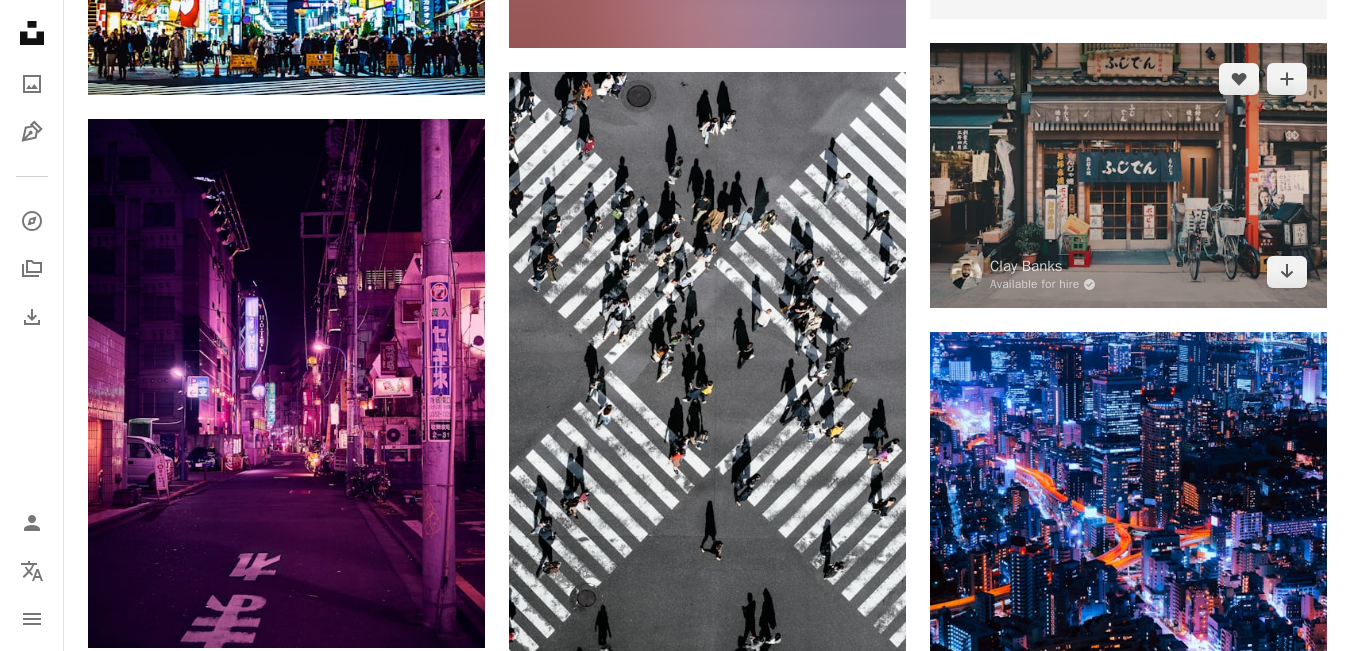 click at bounding box center [1128, 175] 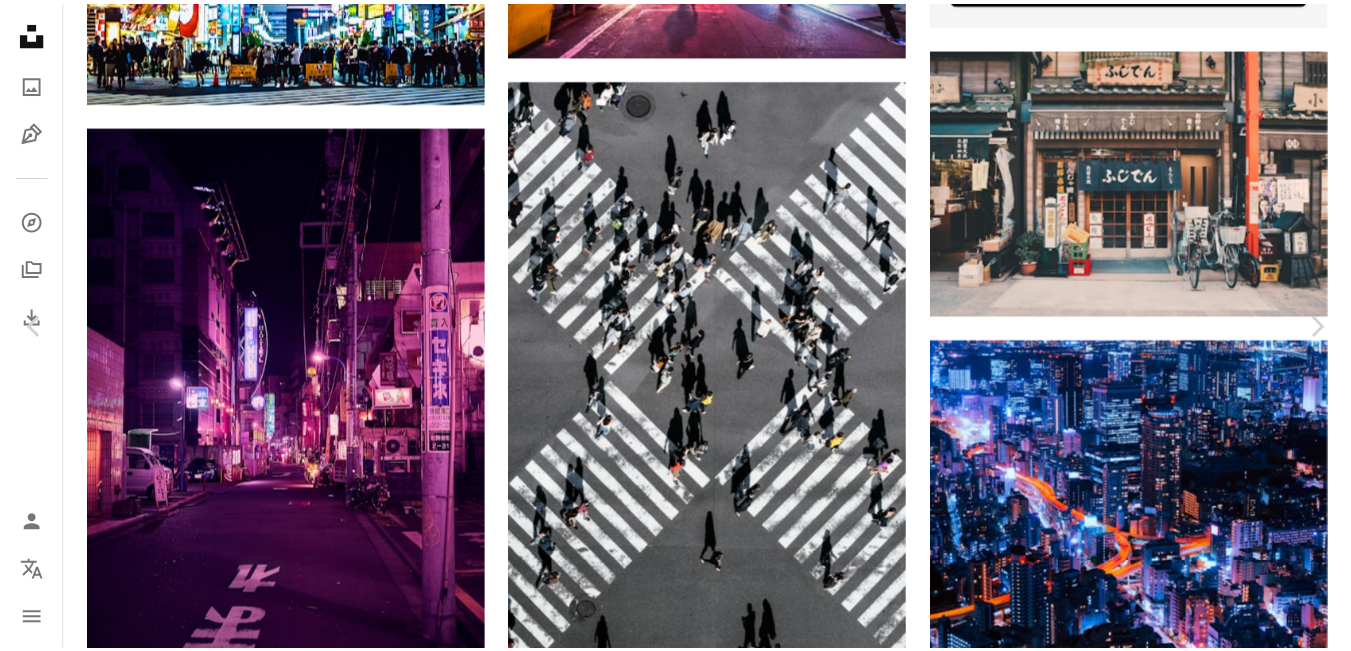 scroll, scrollTop: 100, scrollLeft: 0, axis: vertical 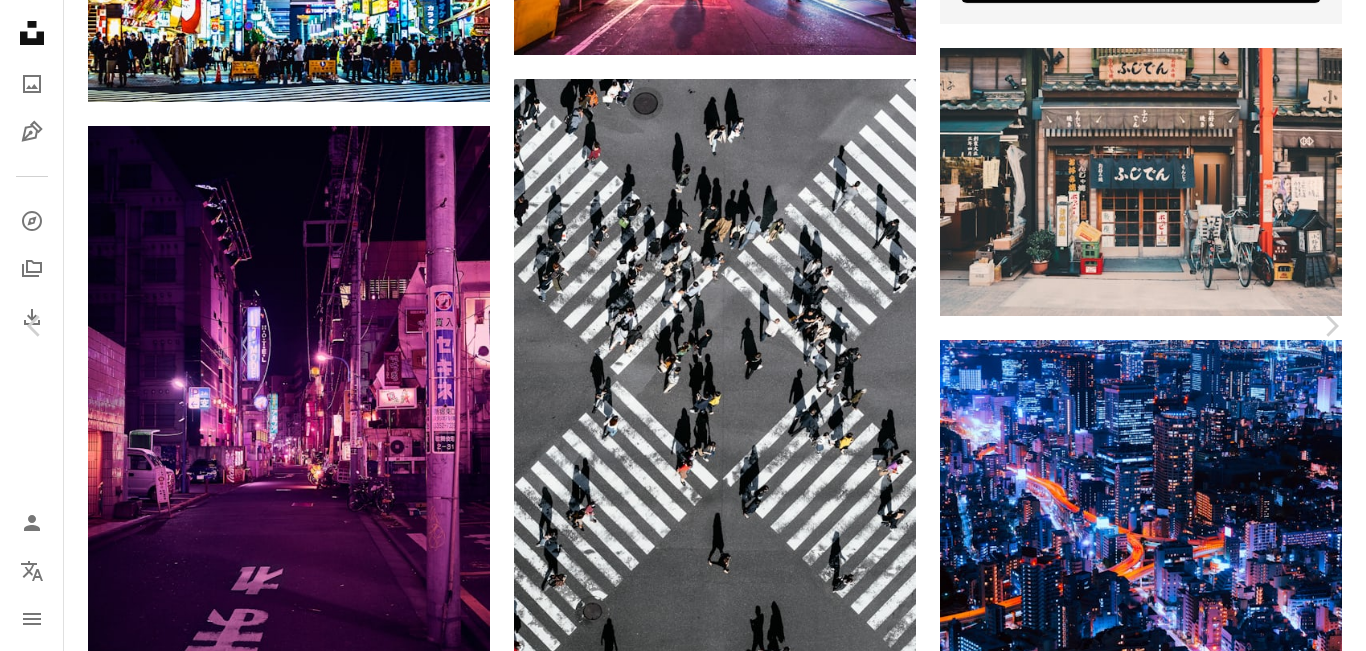 click on "An X shape" at bounding box center [20, 20] 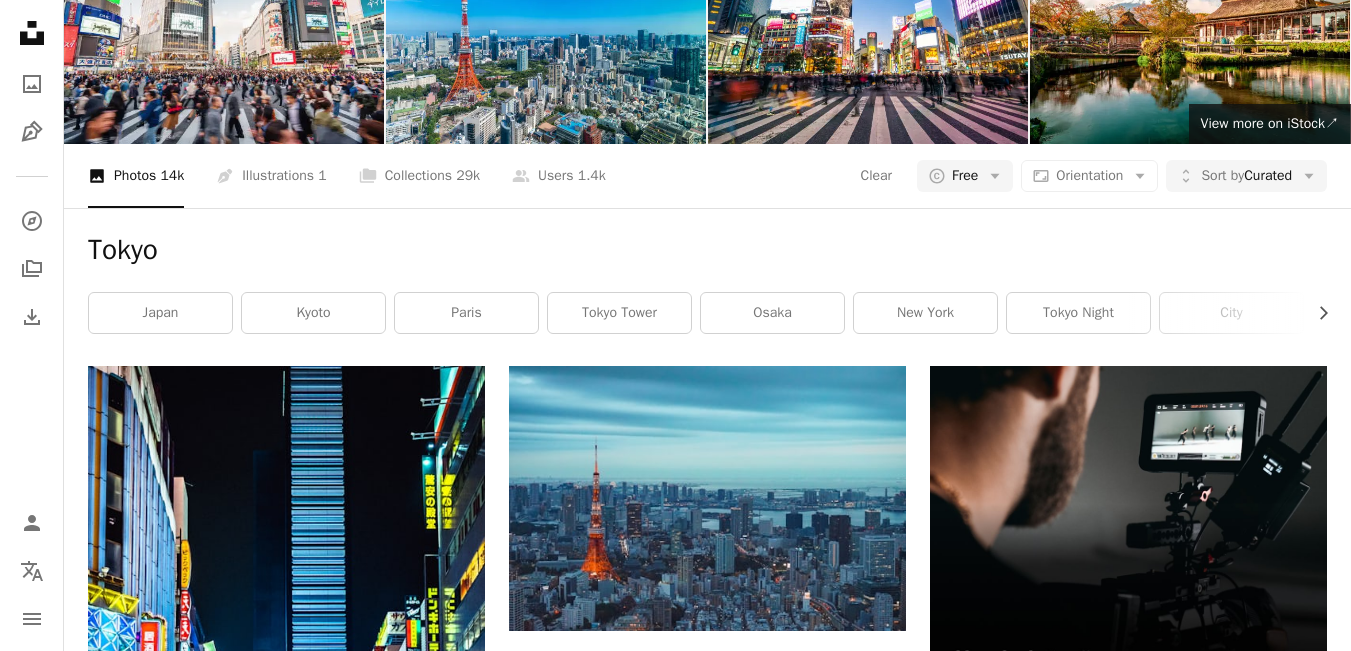 scroll, scrollTop: 0, scrollLeft: 0, axis: both 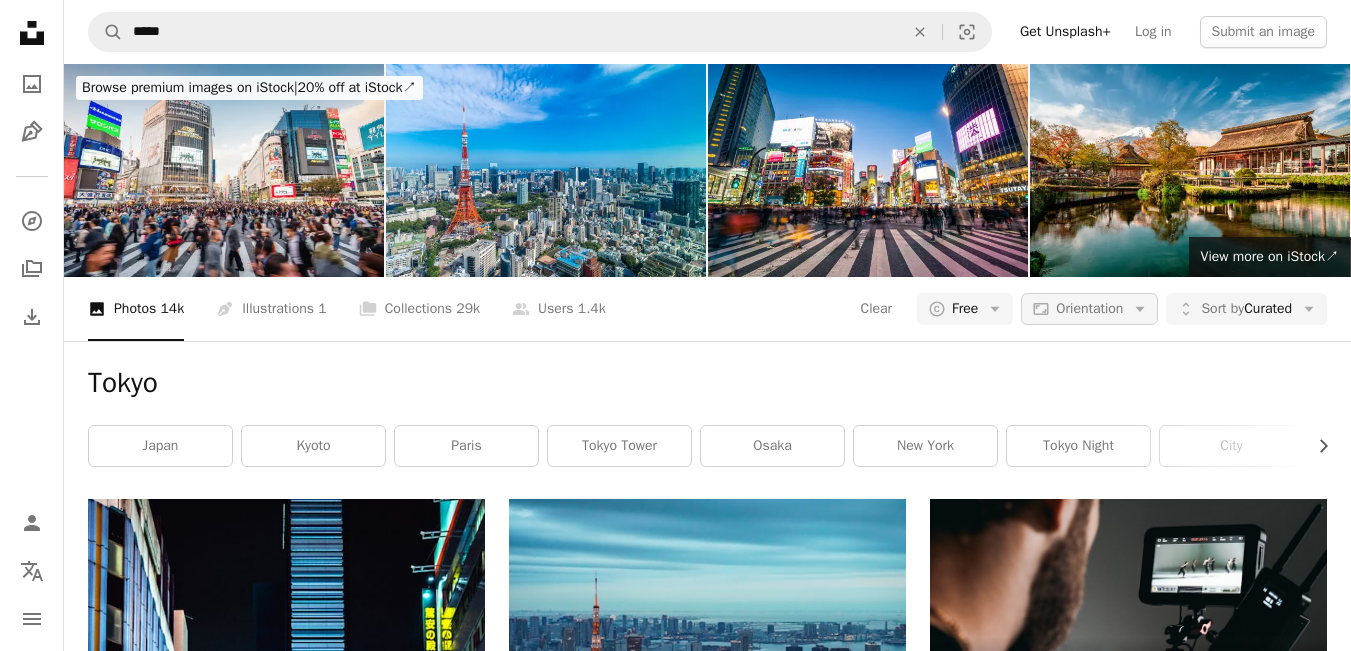 click on "Aspect ratio Orientation Arrow down" at bounding box center [1089, 309] 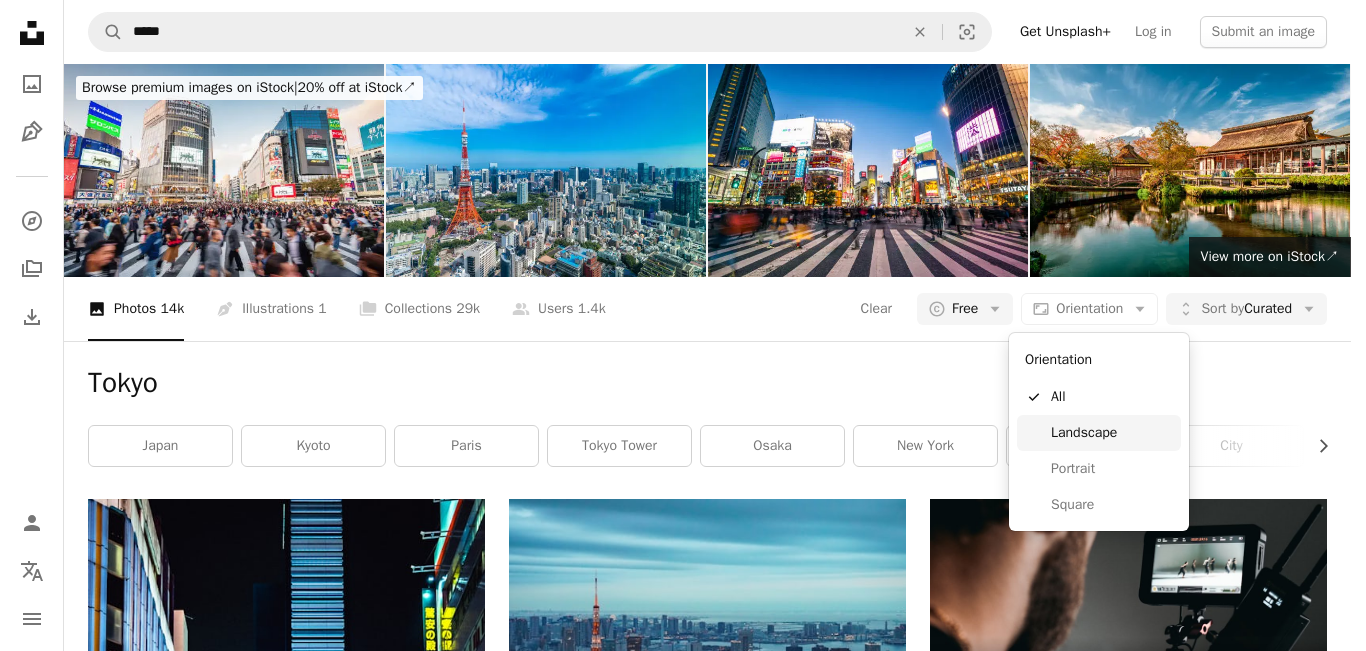 click on "Landscape" at bounding box center (1112, 433) 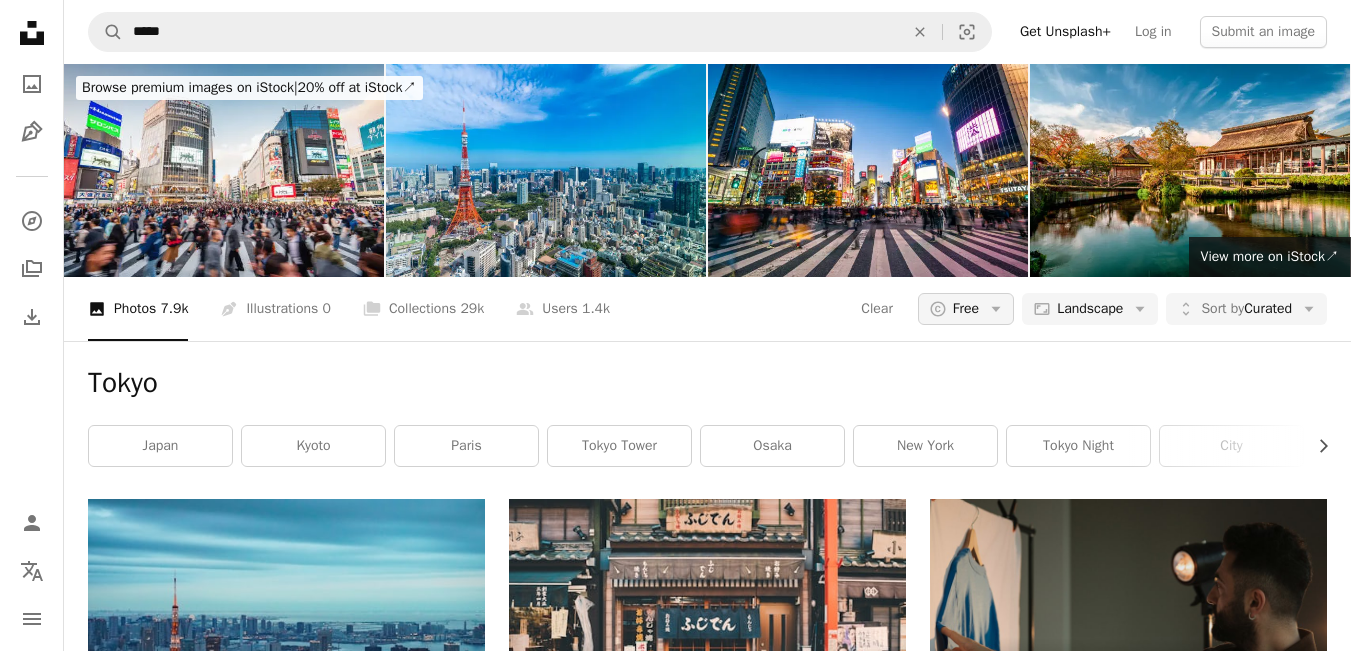 click on "A copyright icon © Free Arrow down" at bounding box center [966, 309] 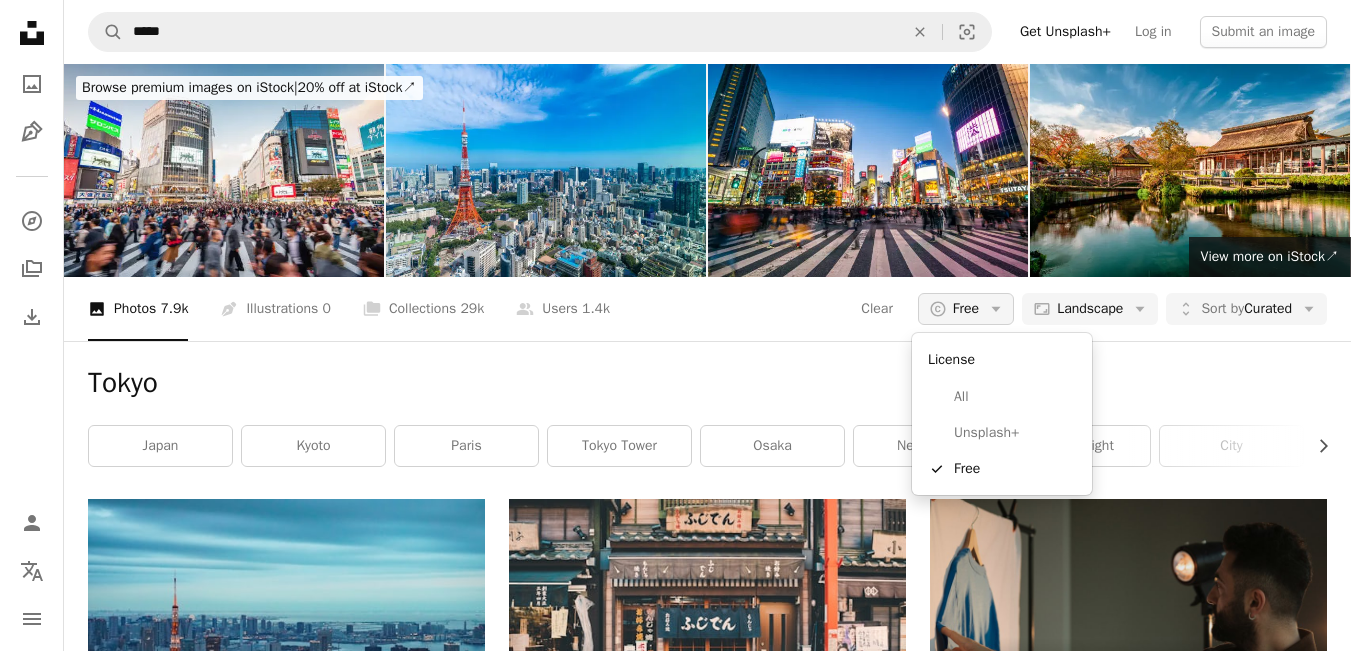 click on "A copyright icon © Free Arrow down" at bounding box center [966, 309] 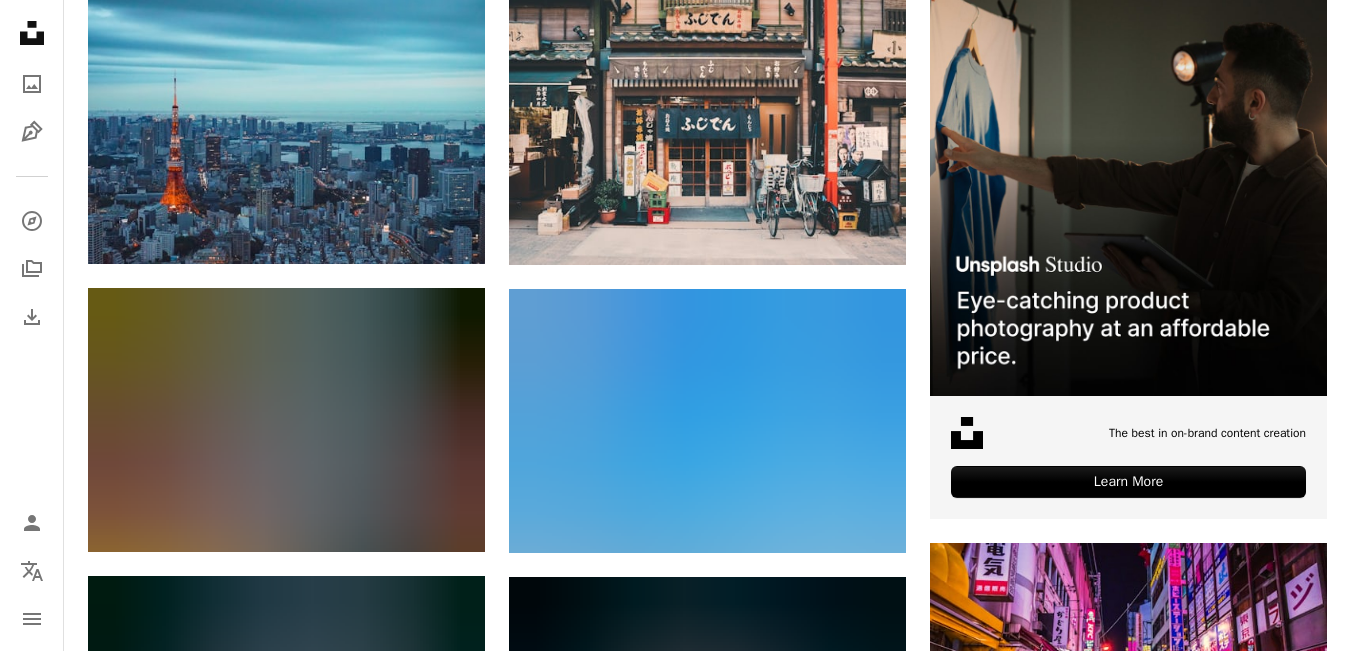 scroll, scrollTop: 0, scrollLeft: 0, axis: both 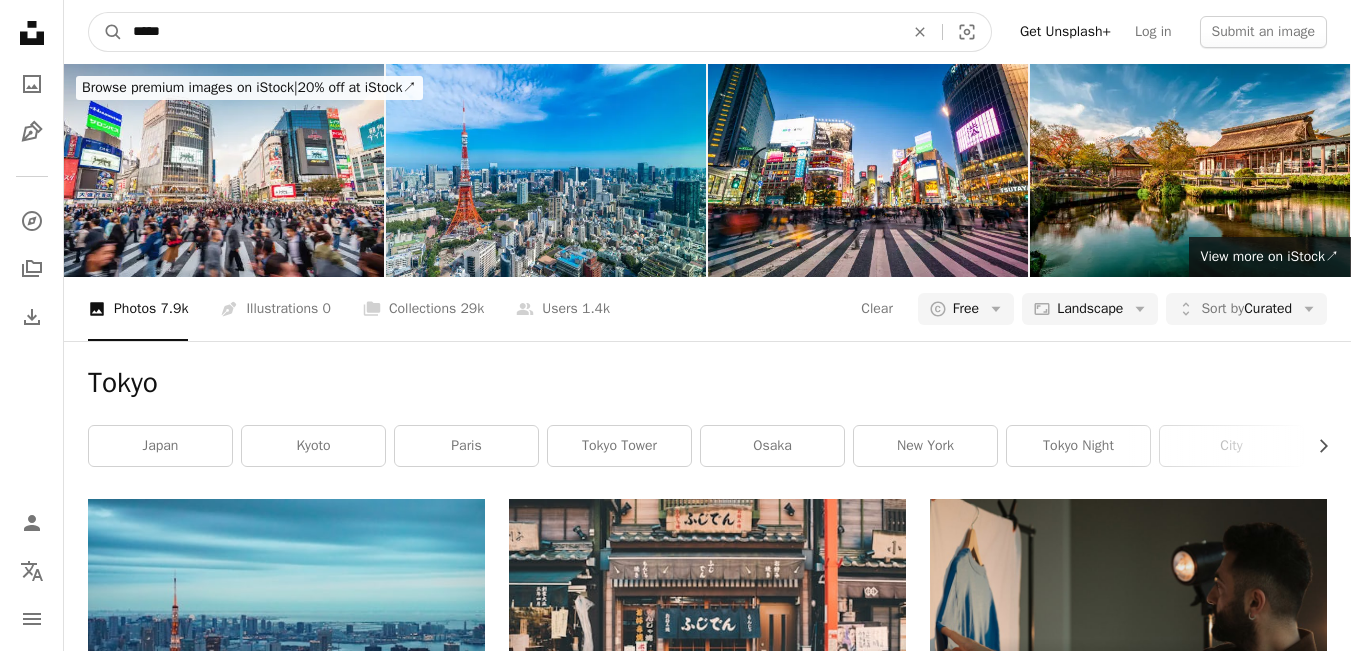 click on "*****" at bounding box center (510, 32) 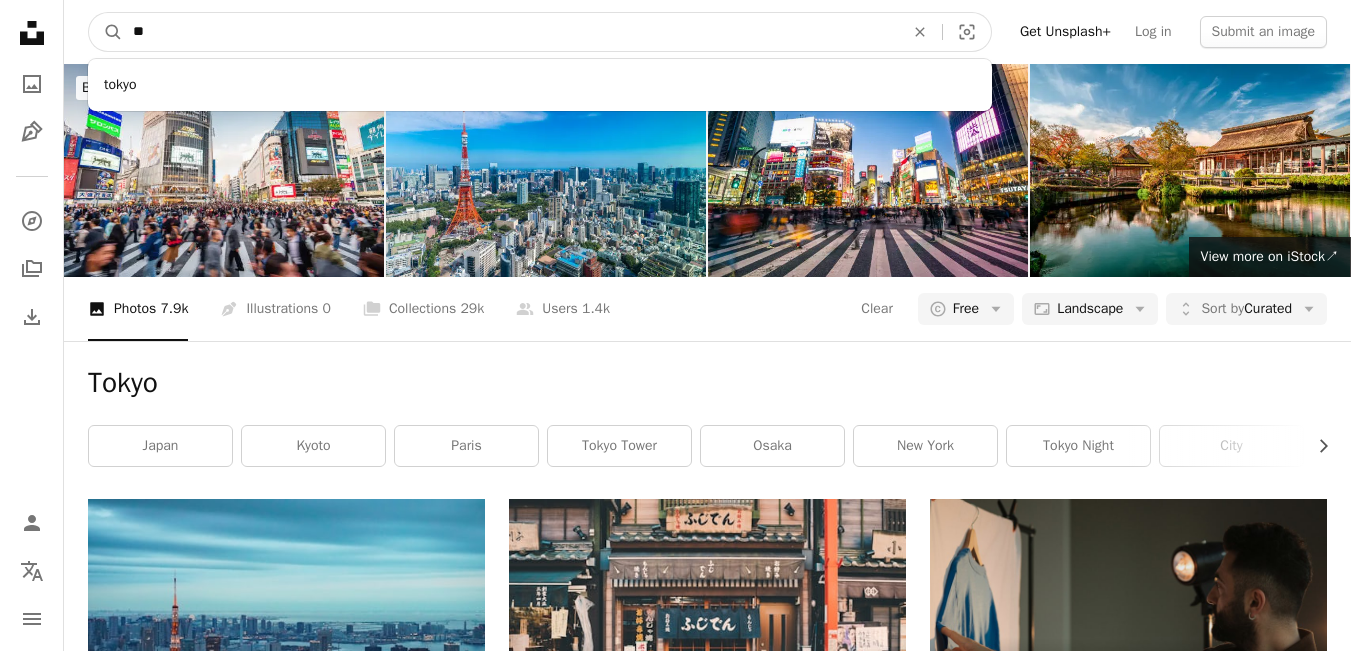type on "*" 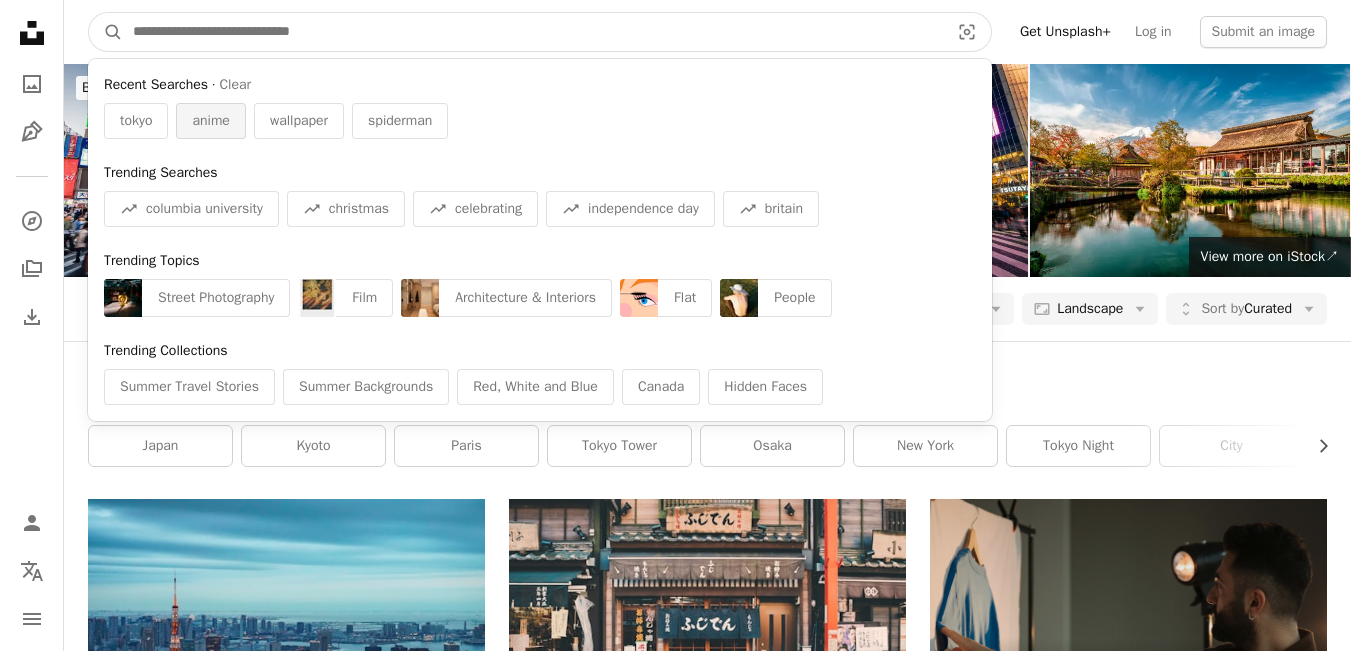 type 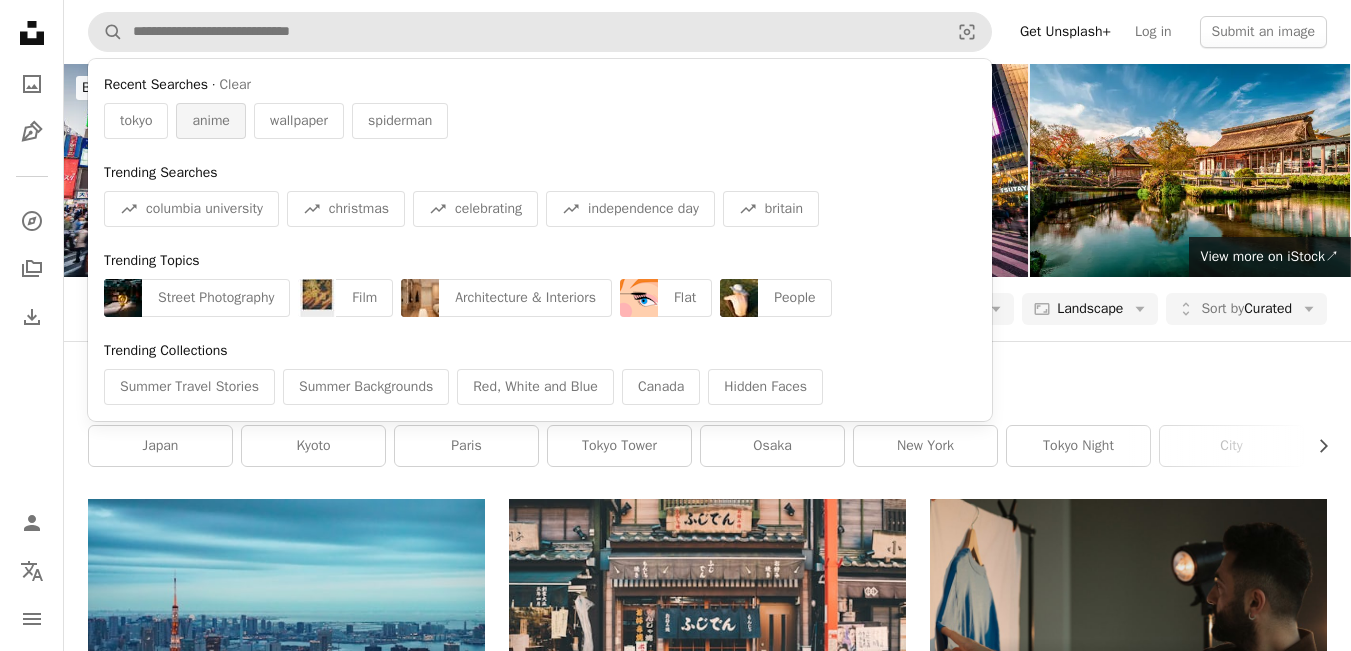 click on "anime" at bounding box center (210, 121) 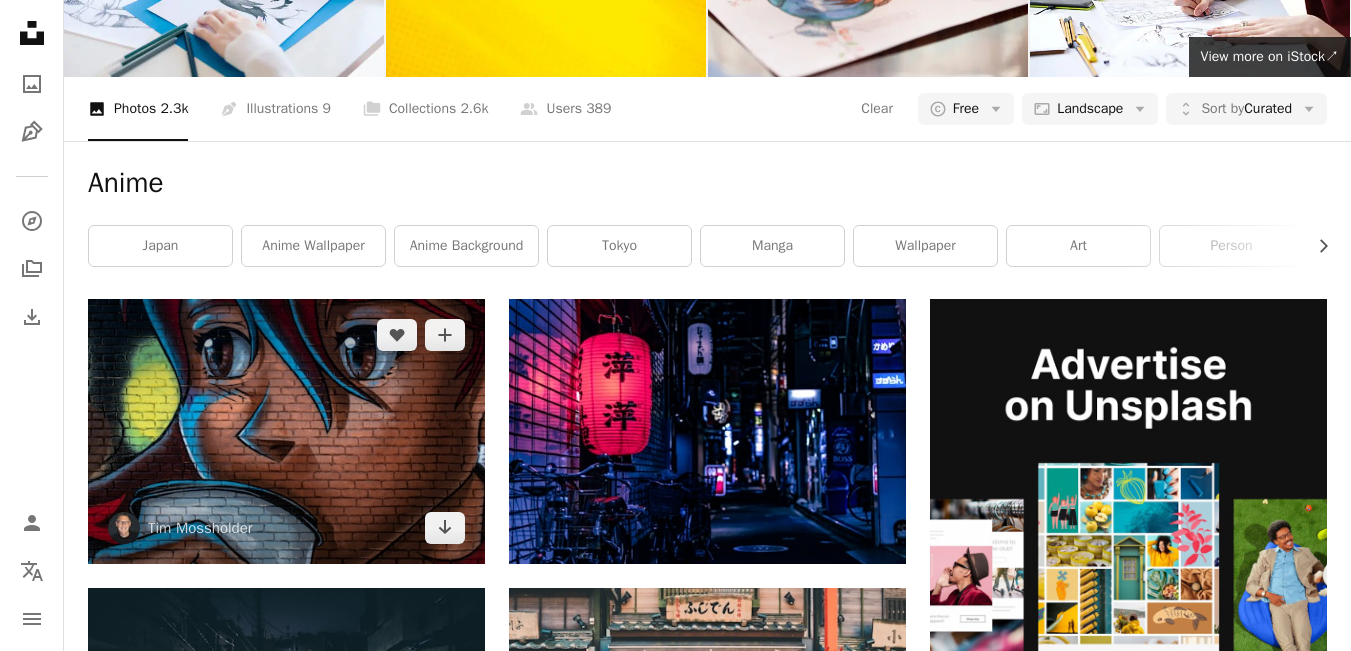 scroll, scrollTop: 0, scrollLeft: 0, axis: both 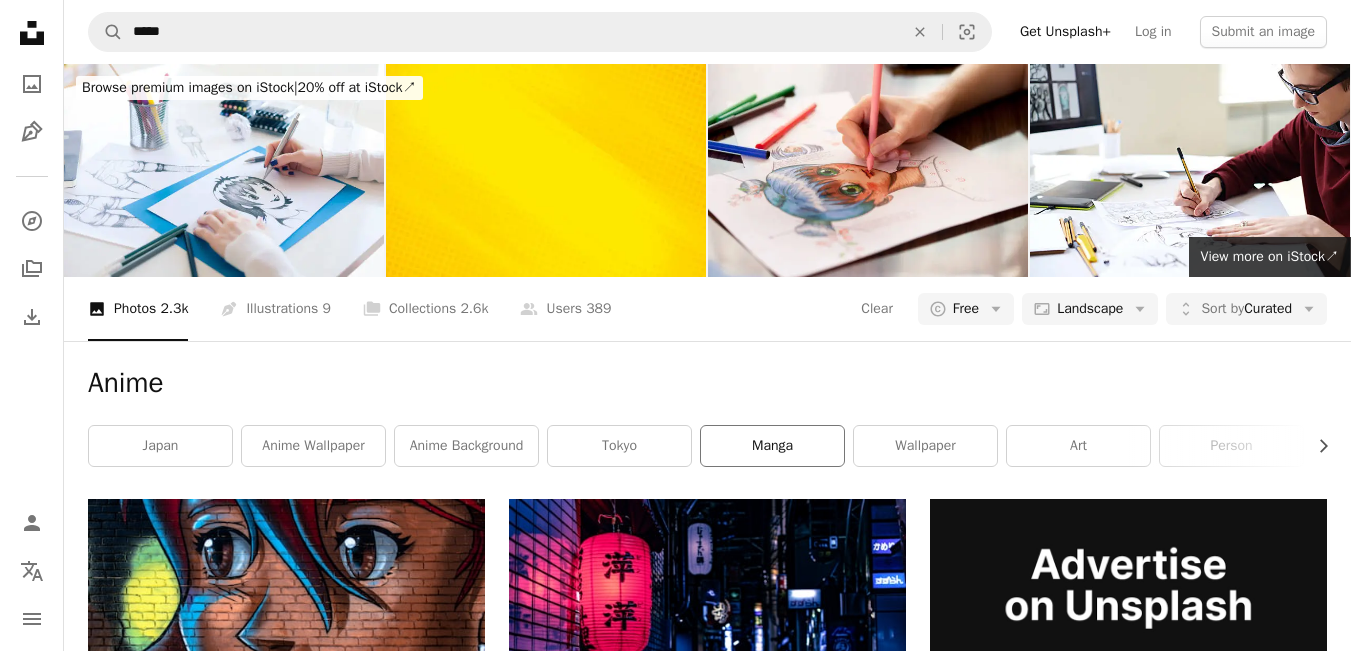 click on "manga" at bounding box center [772, 446] 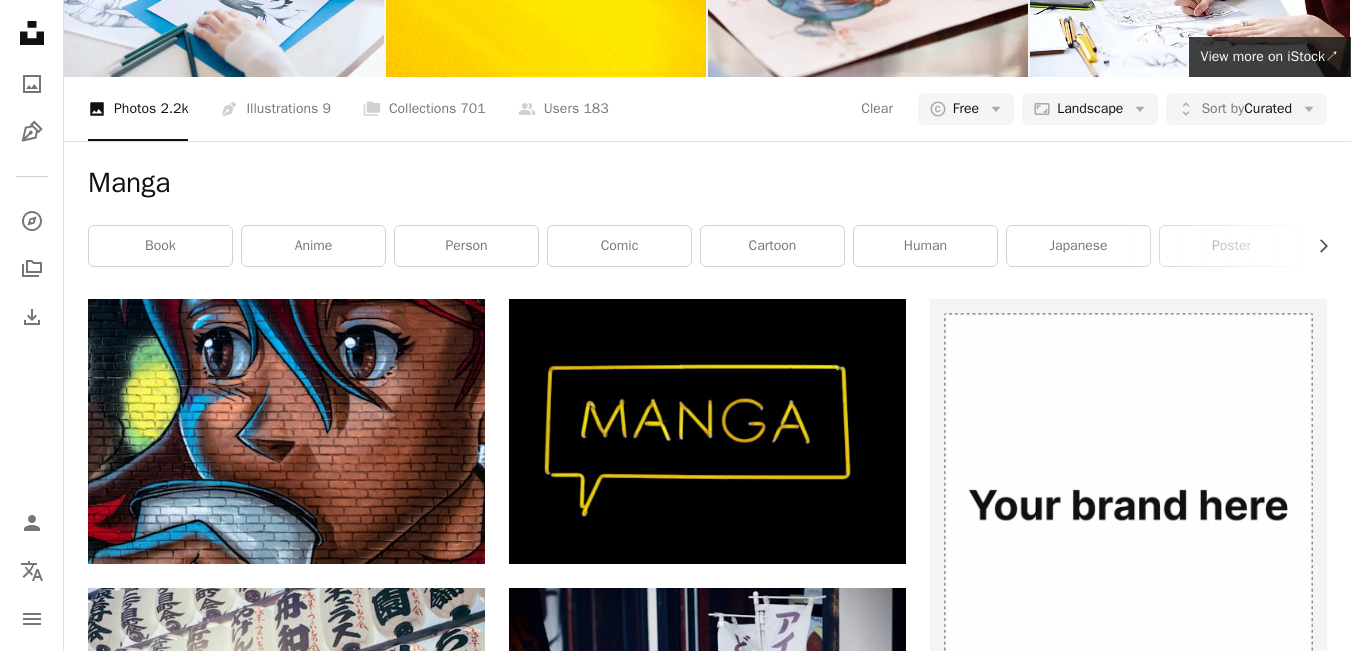 scroll, scrollTop: 0, scrollLeft: 0, axis: both 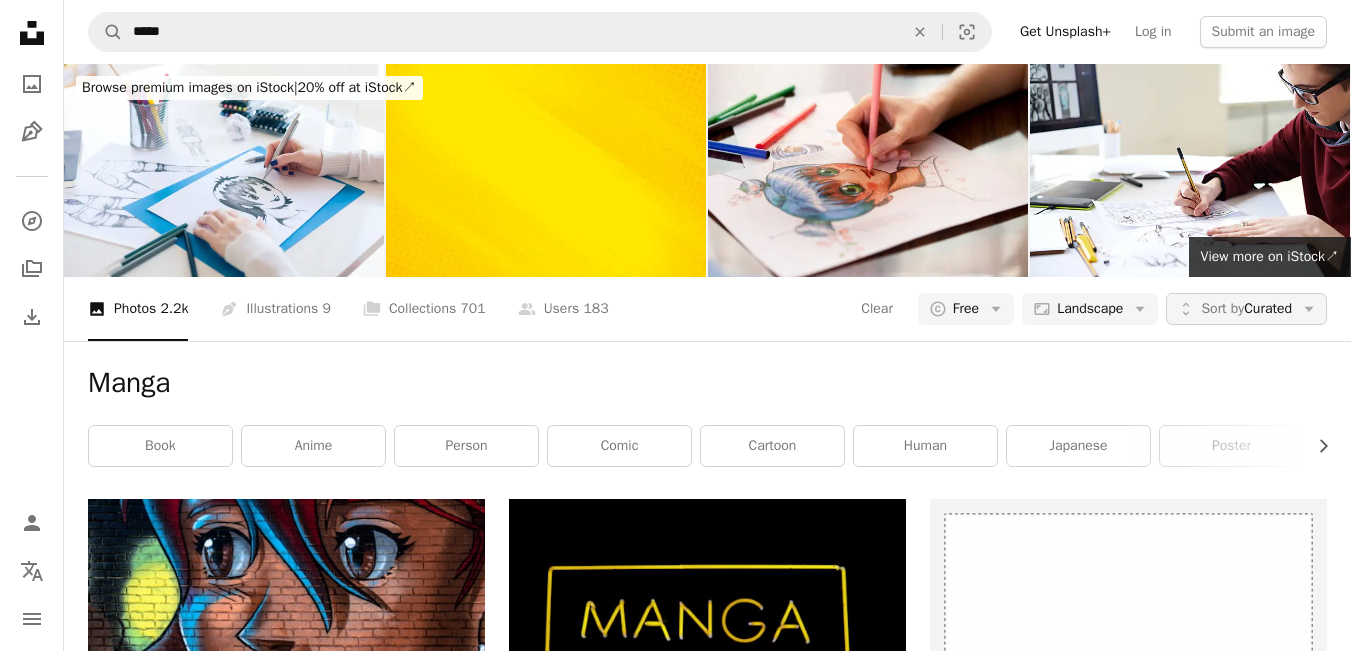 click on "Unfold Sort by  Curated Arrow down" at bounding box center [1246, 309] 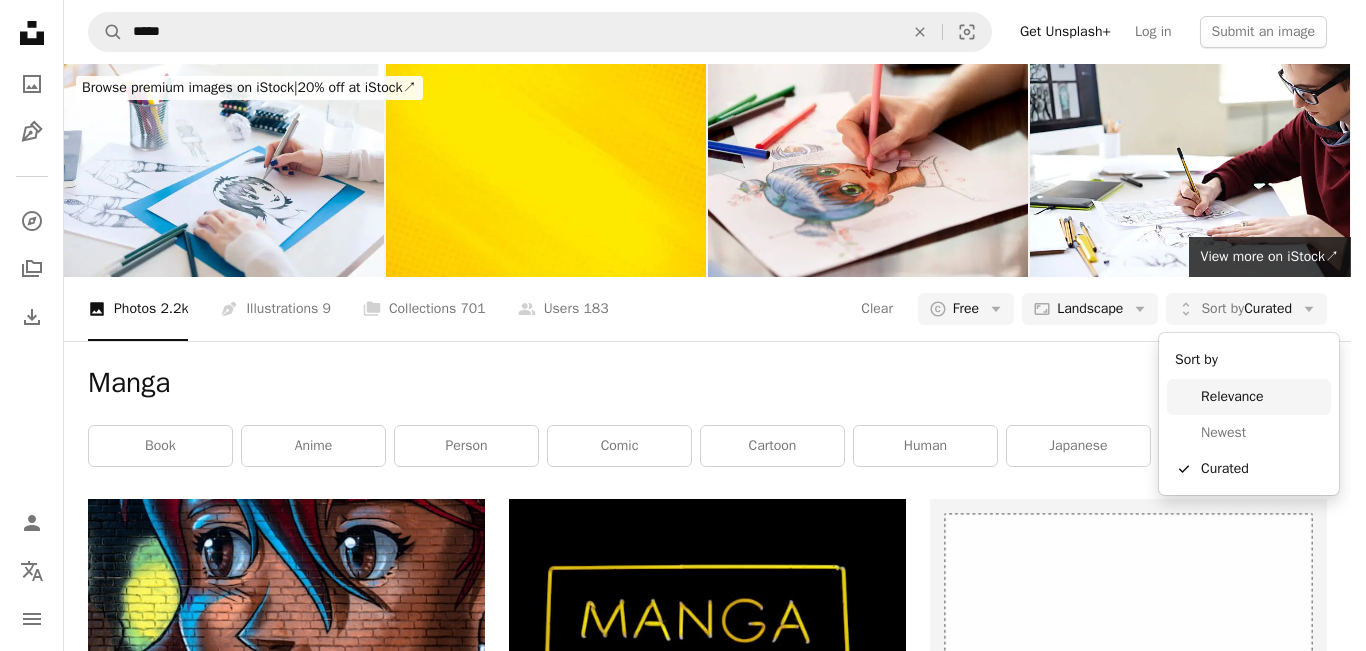 click on "Relevance" at bounding box center [1262, 397] 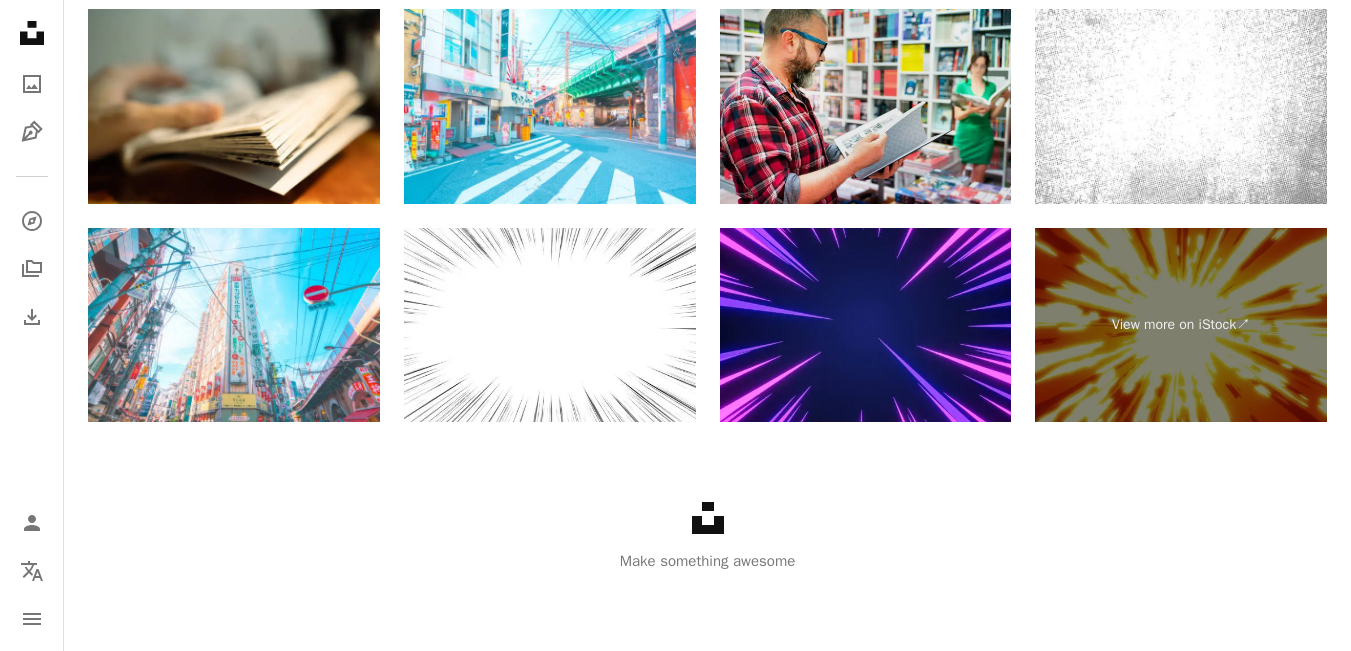 scroll, scrollTop: 2712, scrollLeft: 0, axis: vertical 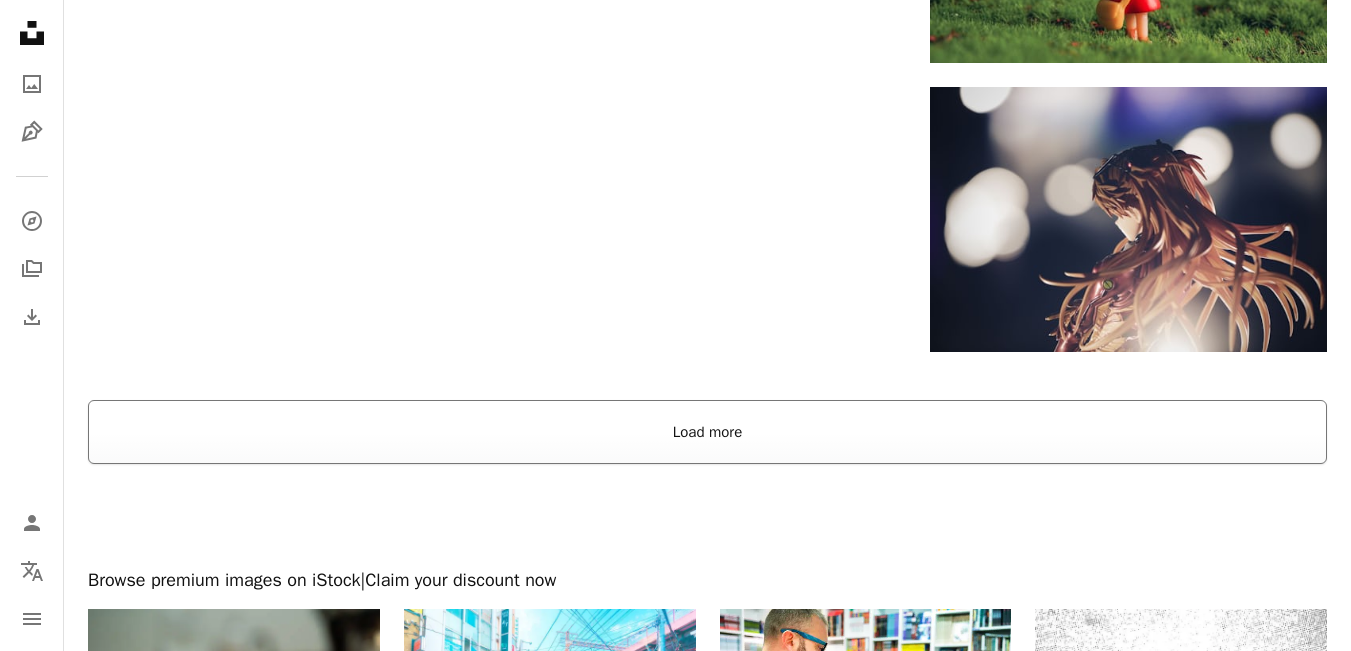 click on "Load more" at bounding box center (707, 432) 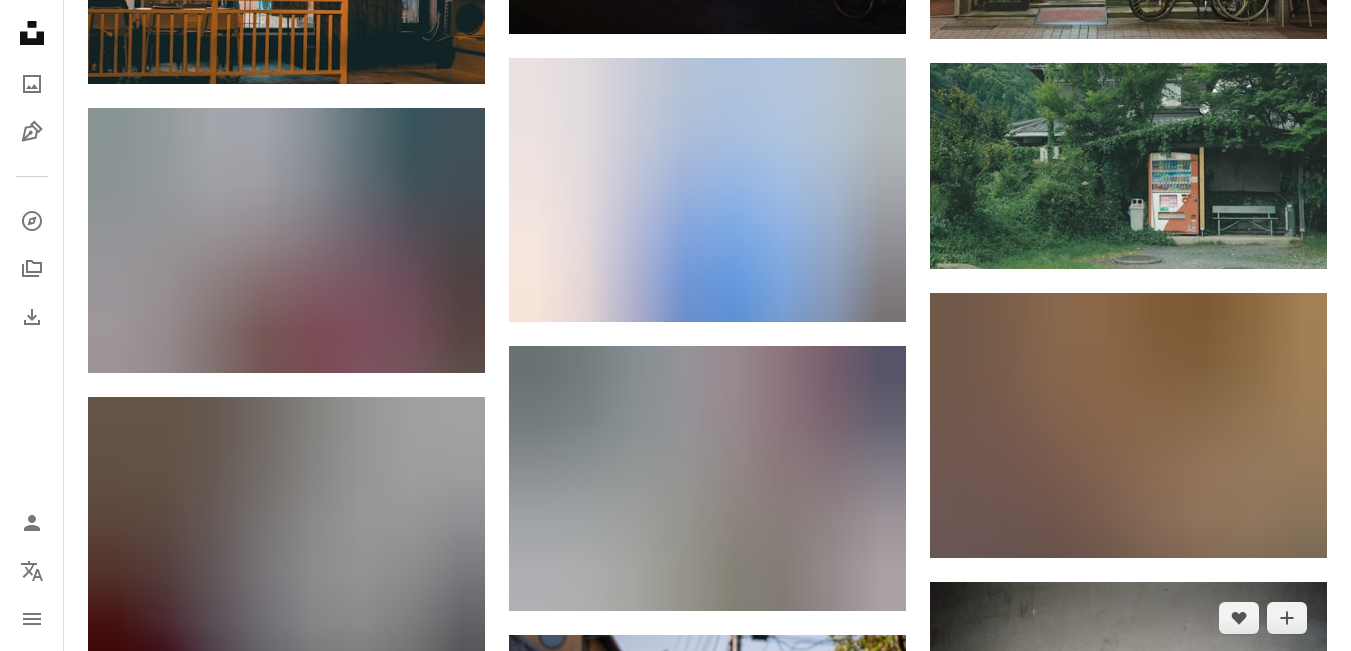 scroll, scrollTop: 11712, scrollLeft: 0, axis: vertical 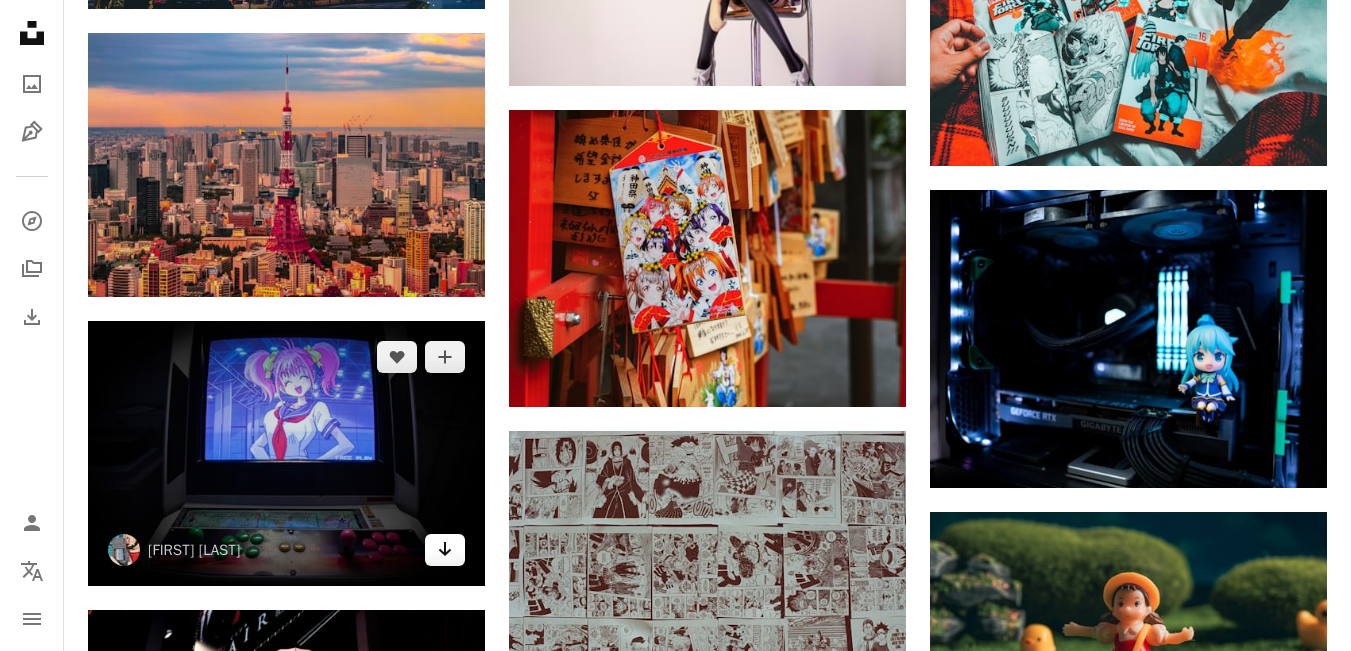 click on "Arrow pointing down" at bounding box center (445, 550) 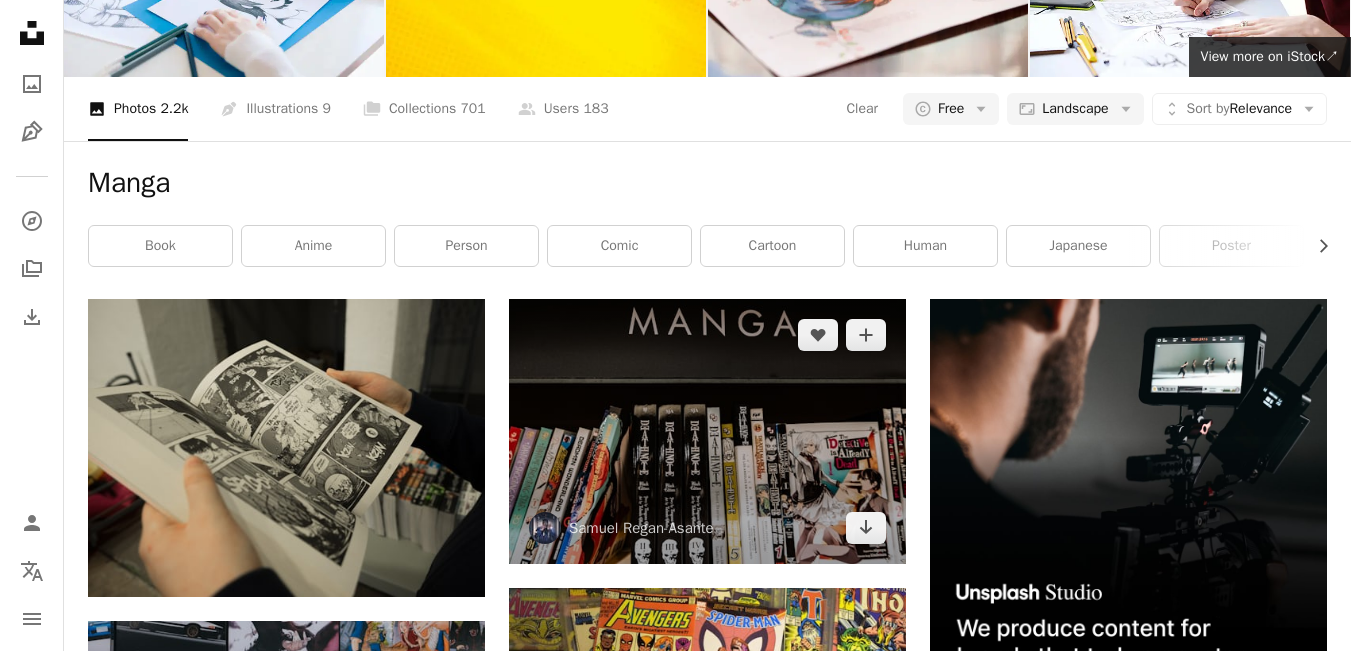 scroll, scrollTop: 0, scrollLeft: 0, axis: both 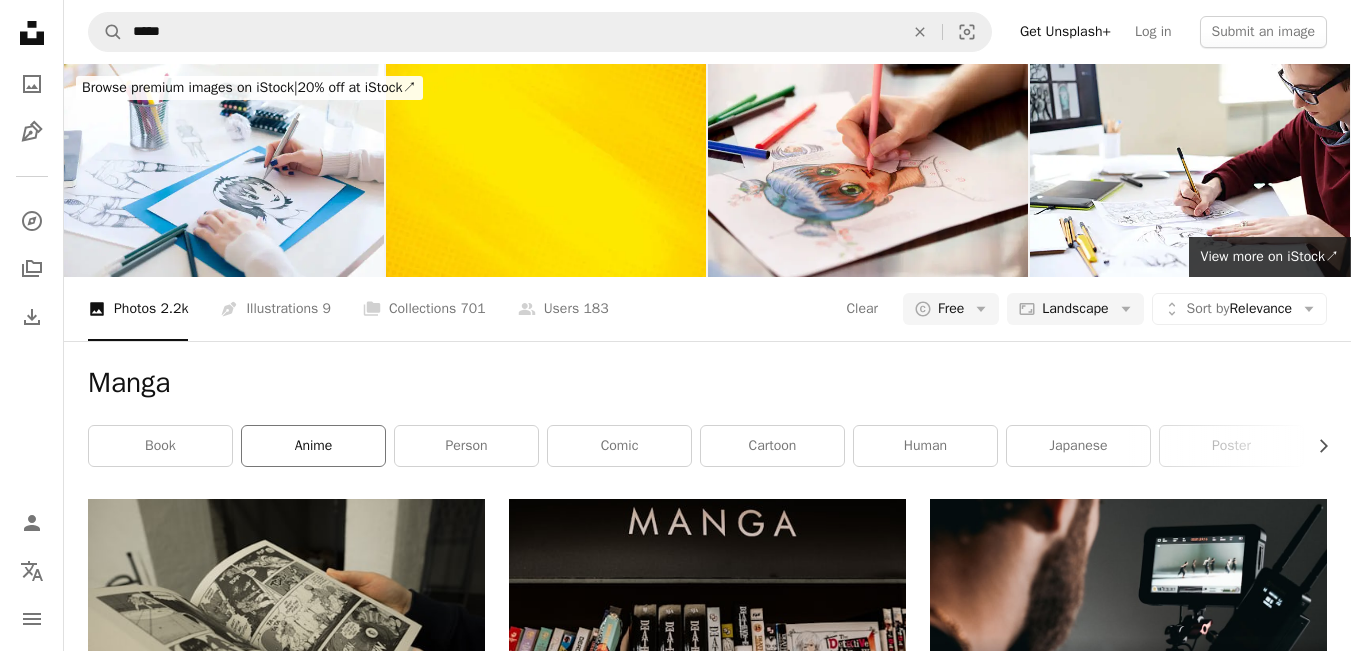 click on "anime" at bounding box center [313, 446] 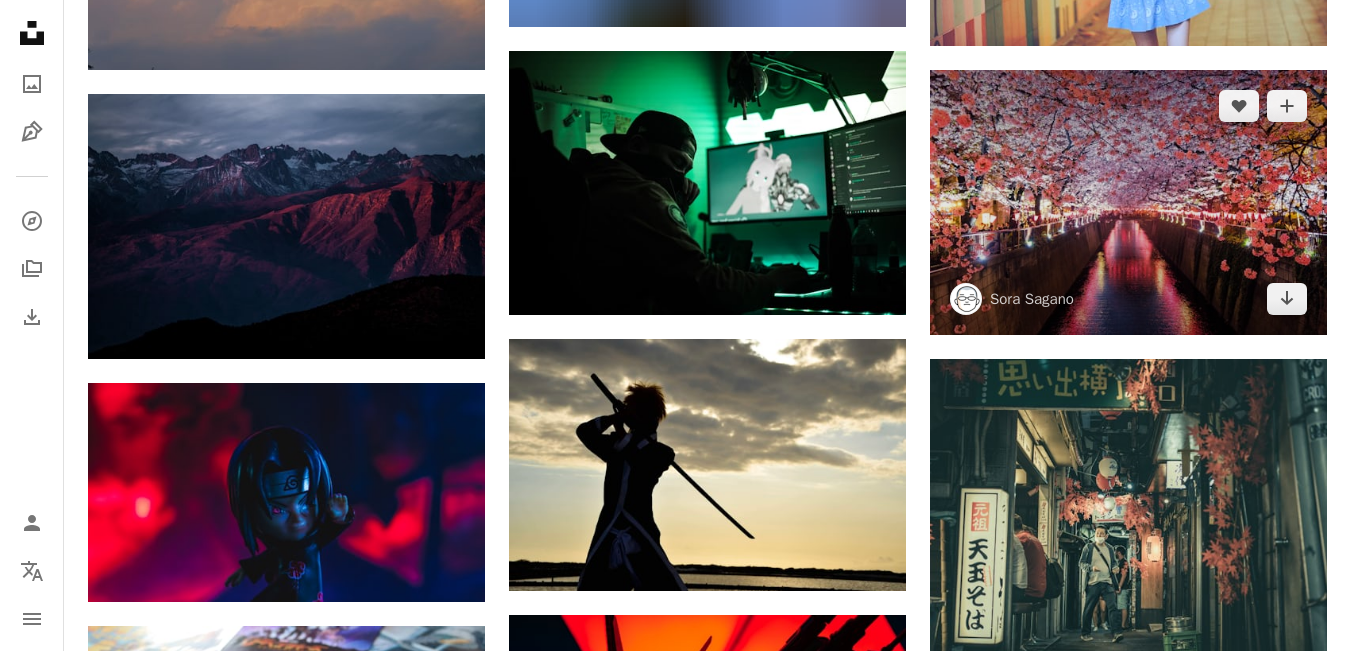 scroll, scrollTop: 7200, scrollLeft: 0, axis: vertical 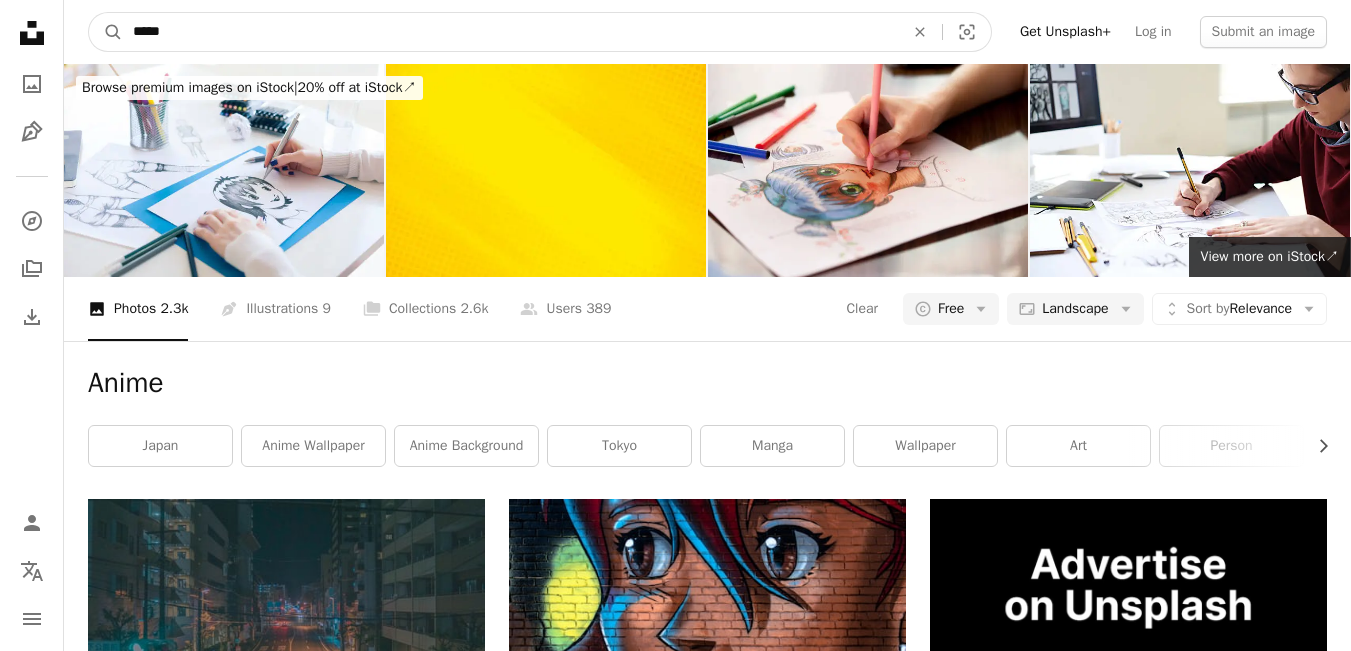 click on "*****" at bounding box center (510, 32) 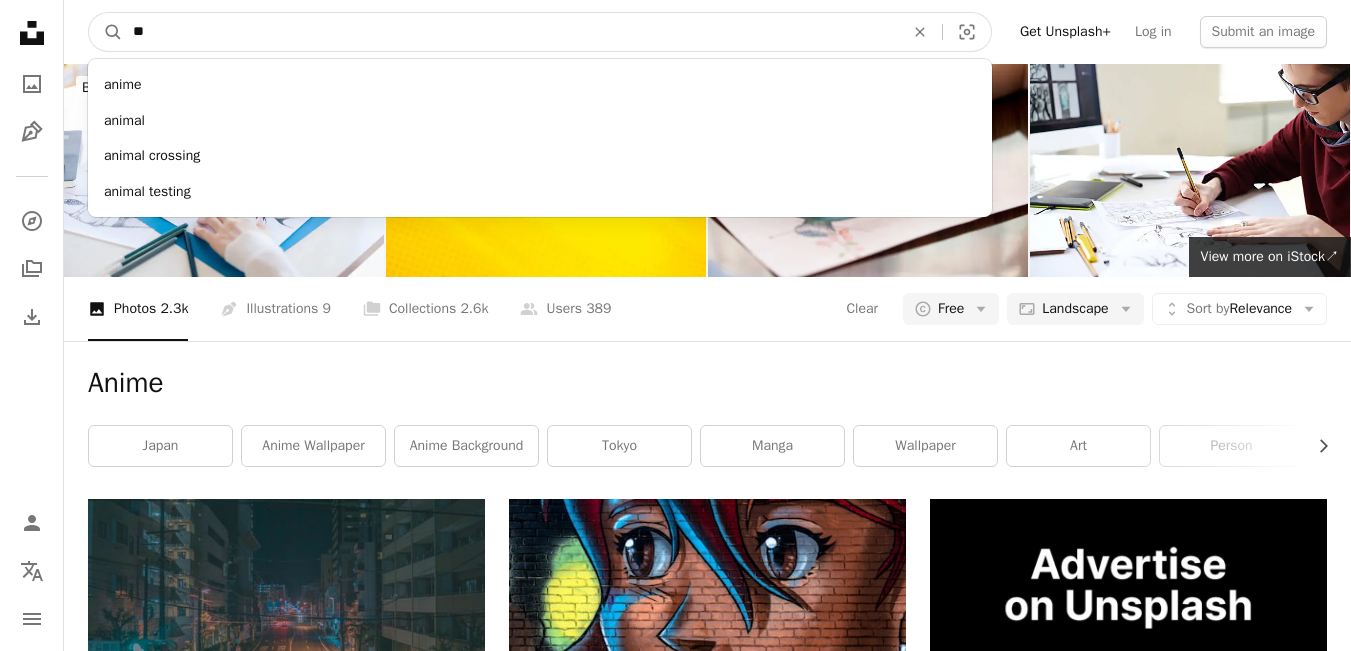 type on "*" 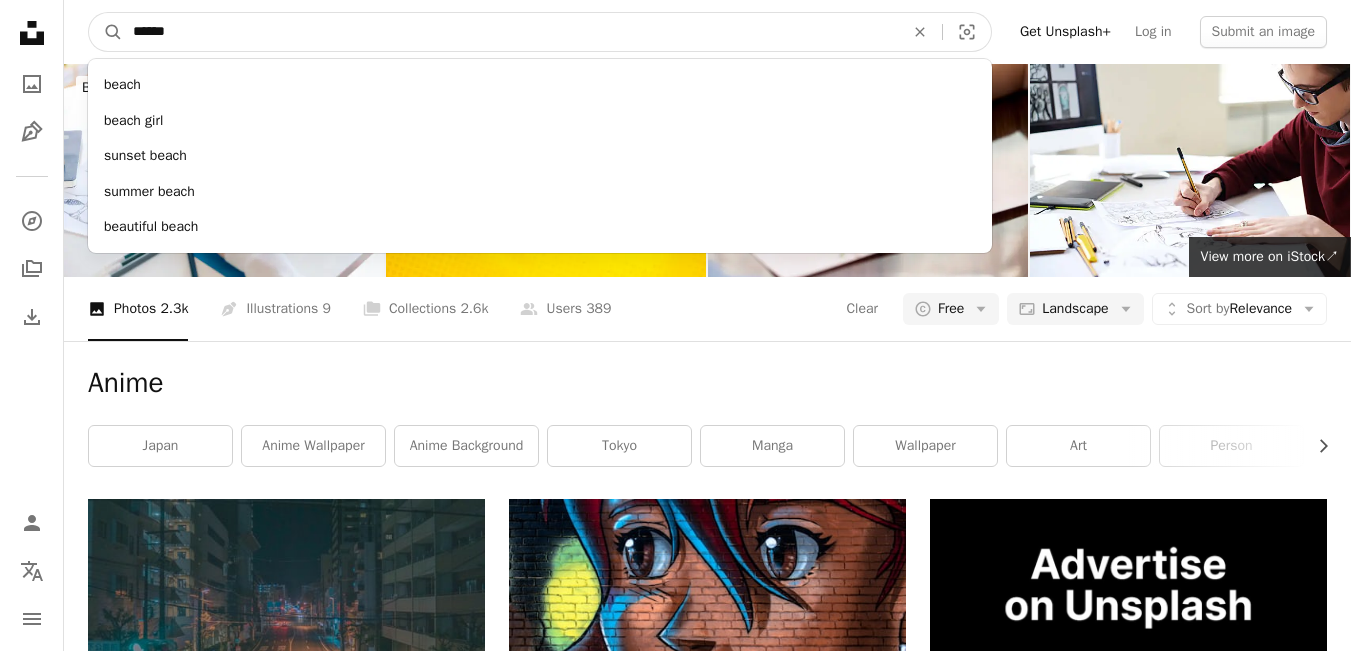 type on "******" 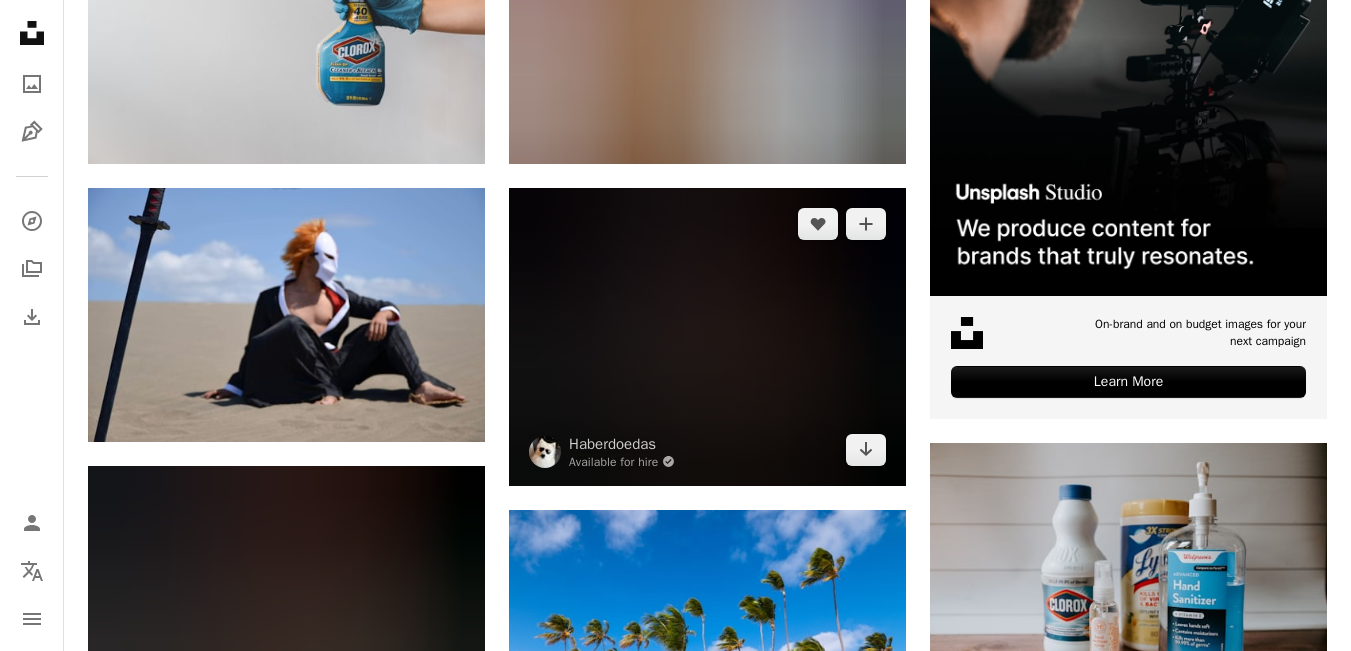 scroll, scrollTop: 0, scrollLeft: 0, axis: both 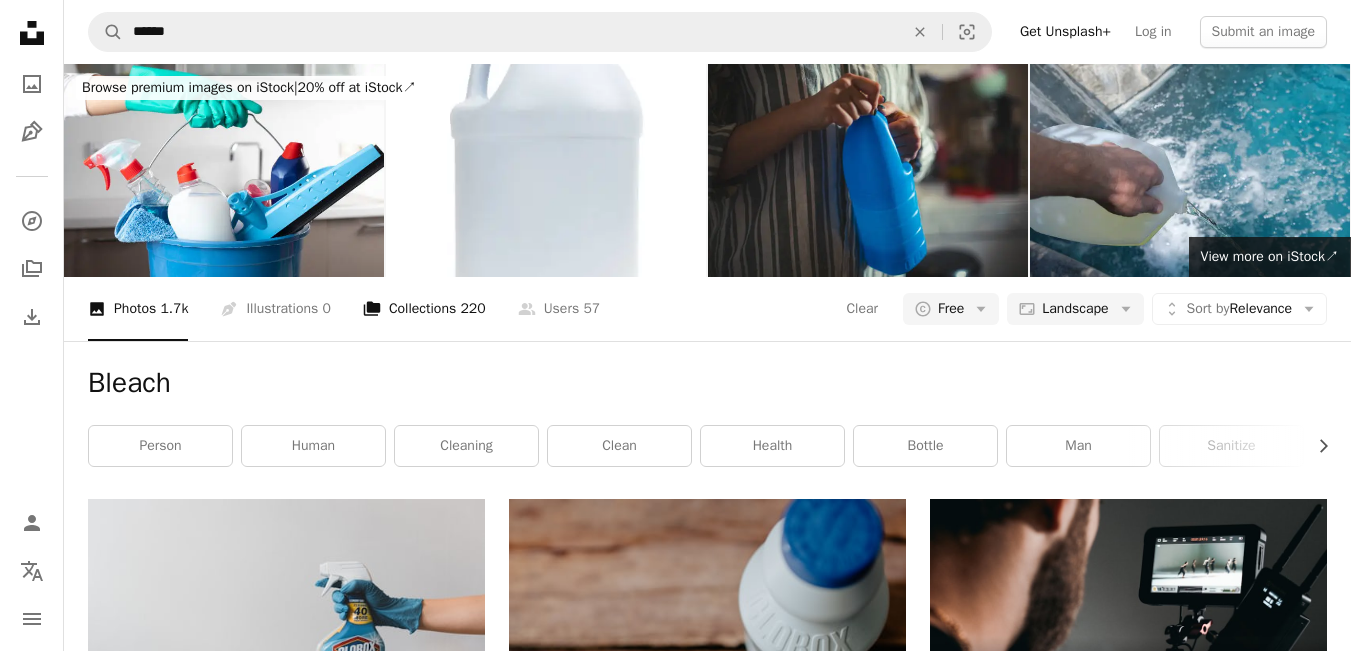 click on "A stack of folders Collections   220" at bounding box center (424, 309) 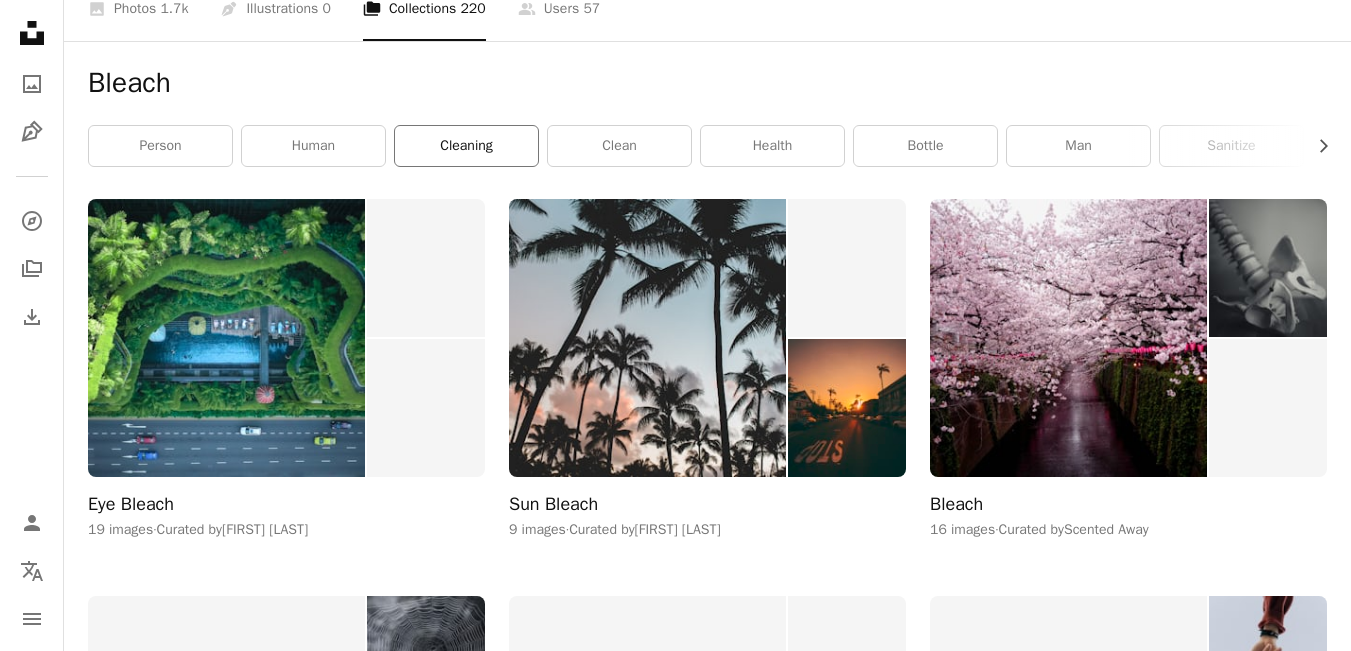 scroll, scrollTop: 0, scrollLeft: 0, axis: both 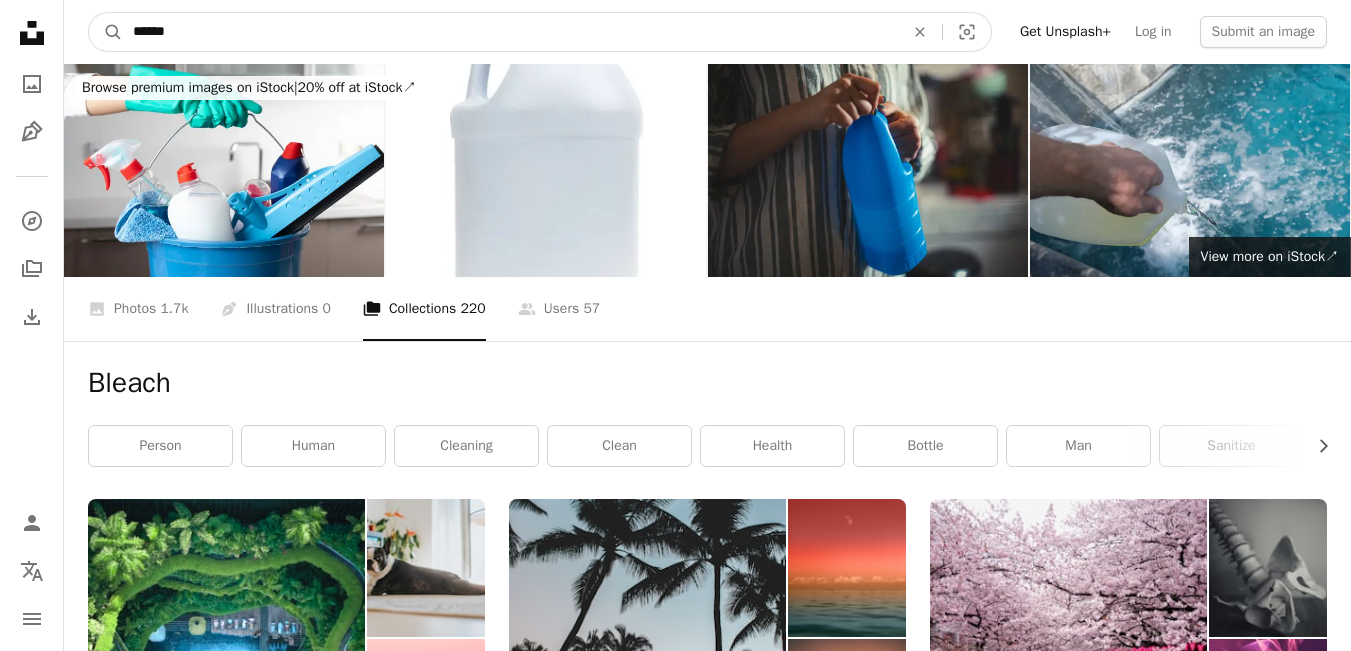 click on "******" at bounding box center (510, 32) 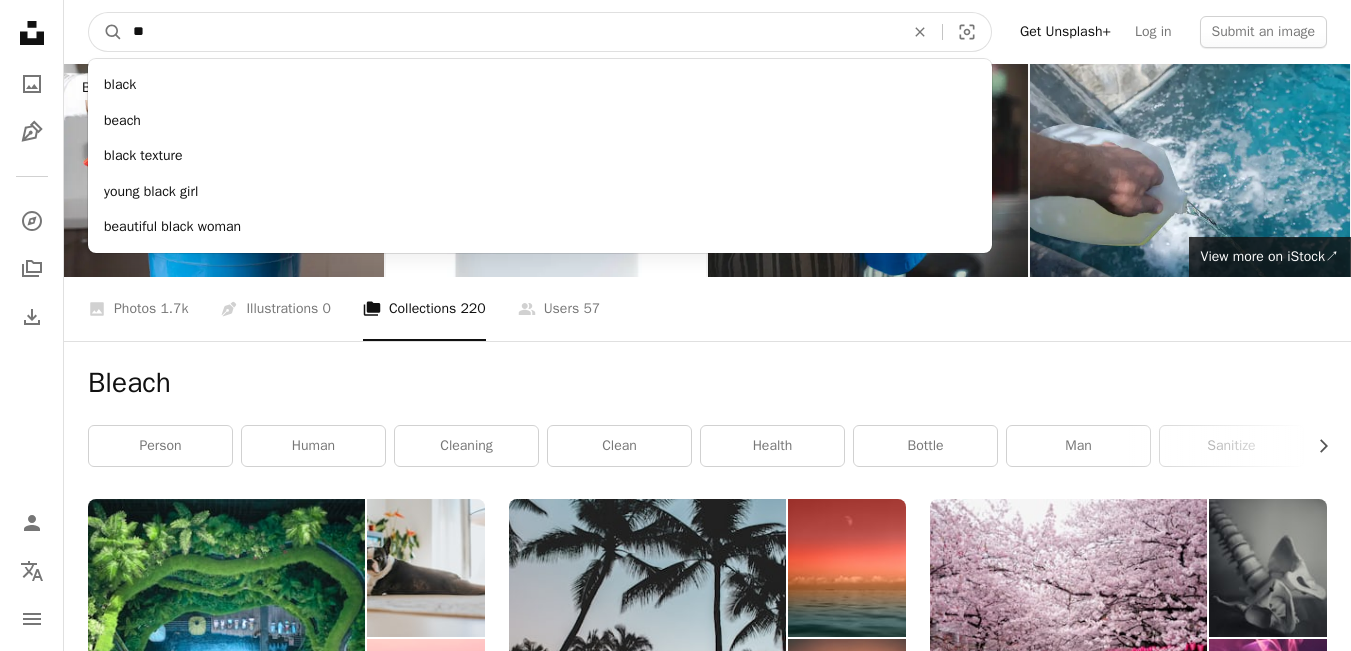 type on "*" 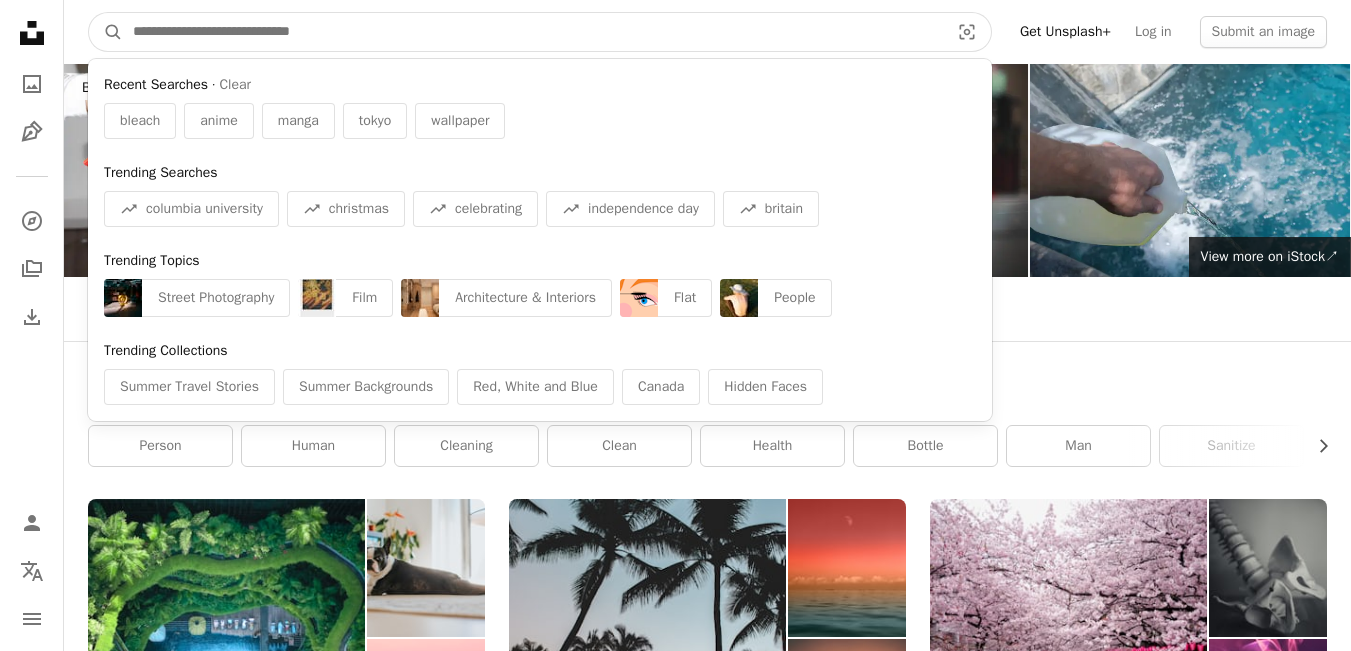 type 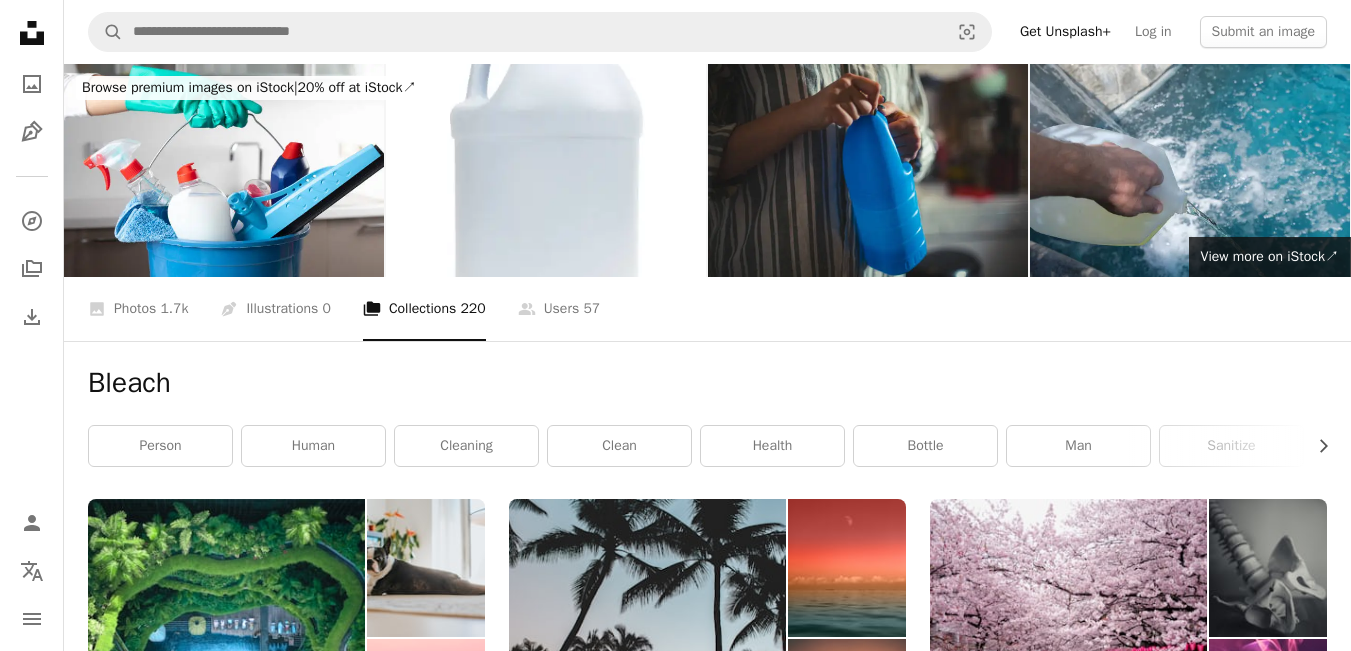 click on "Unsplash logo Unsplash Home" 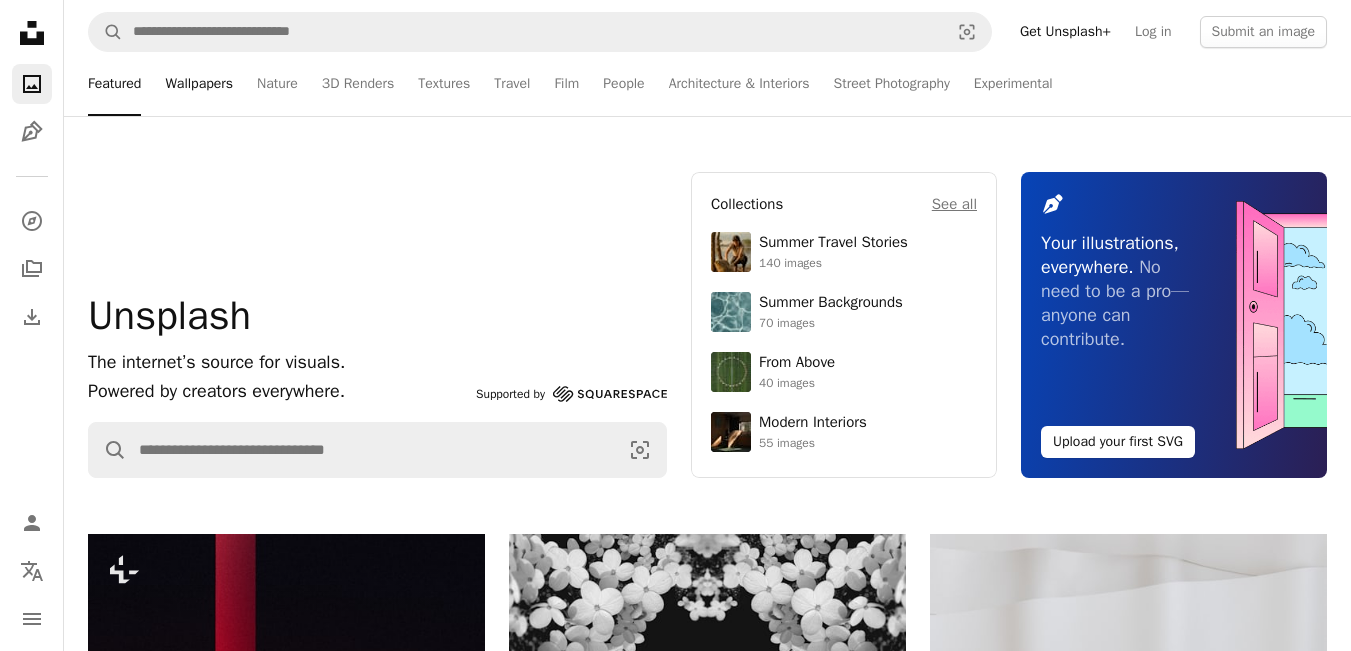 click on "Wallpapers" at bounding box center [199, 84] 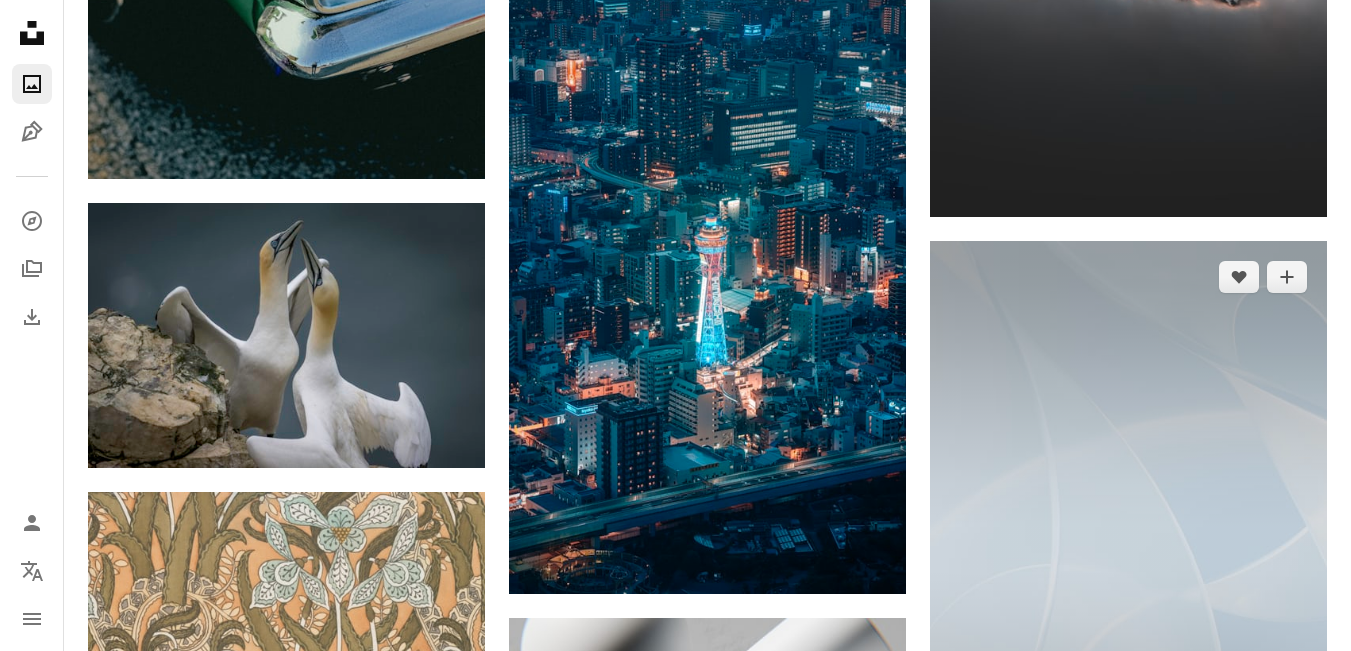 scroll, scrollTop: 4700, scrollLeft: 0, axis: vertical 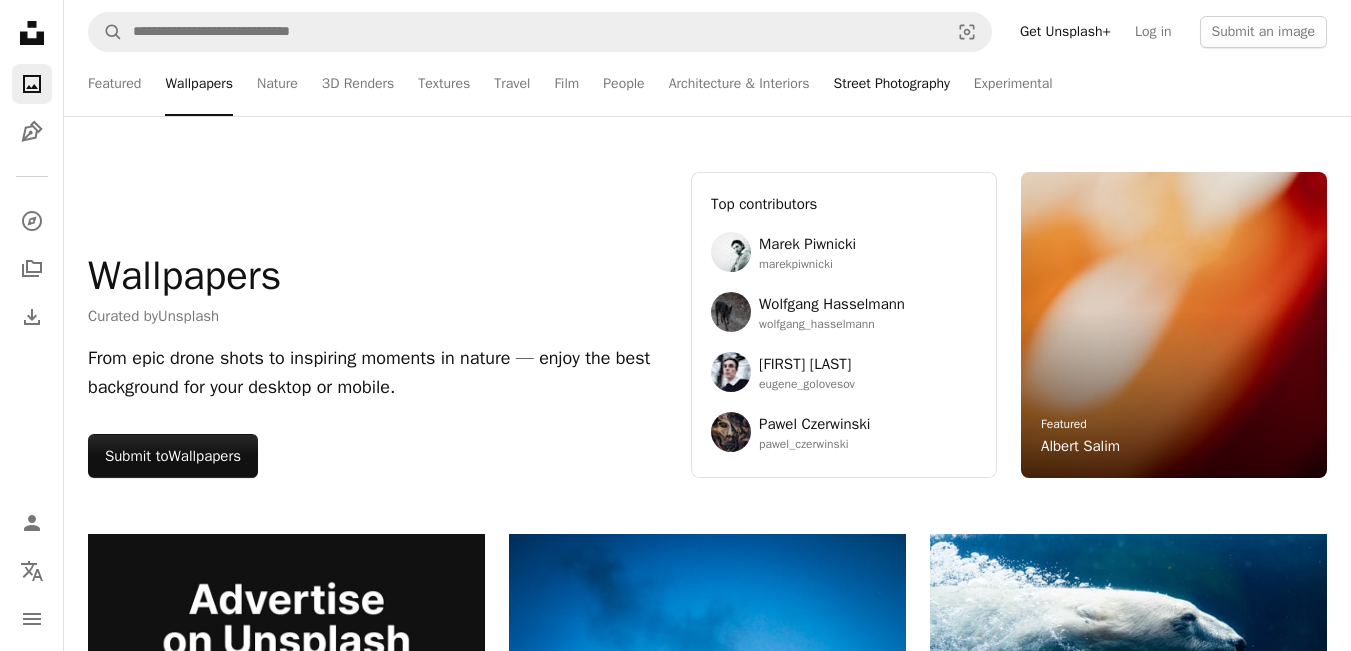 click on "Street Photography" at bounding box center [892, 84] 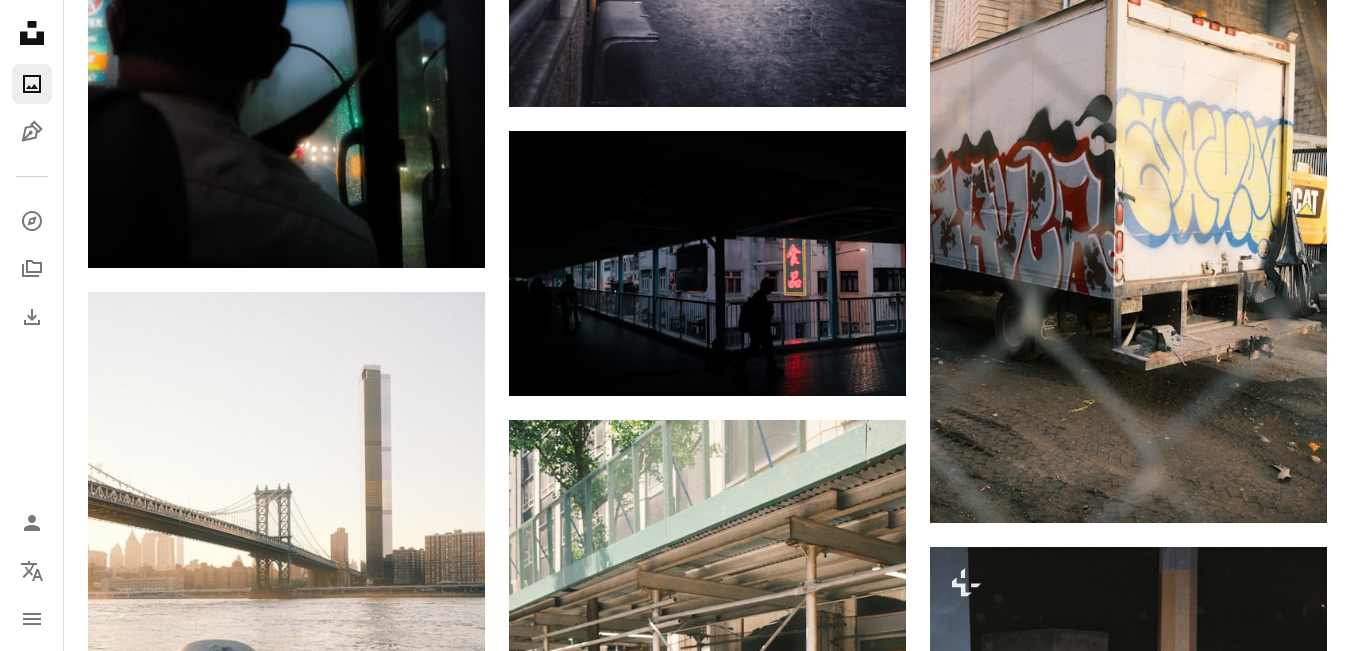 scroll, scrollTop: 9400, scrollLeft: 0, axis: vertical 